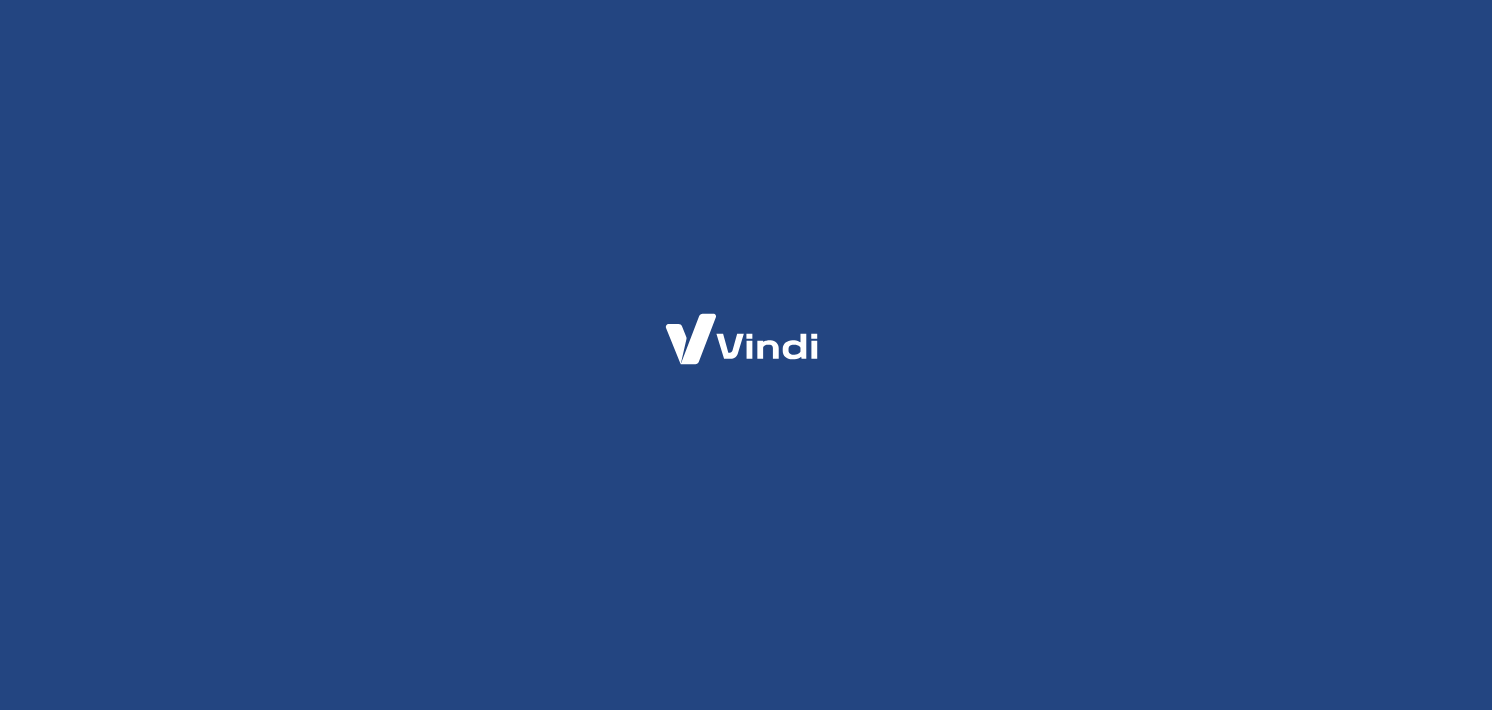 scroll, scrollTop: 0, scrollLeft: 0, axis: both 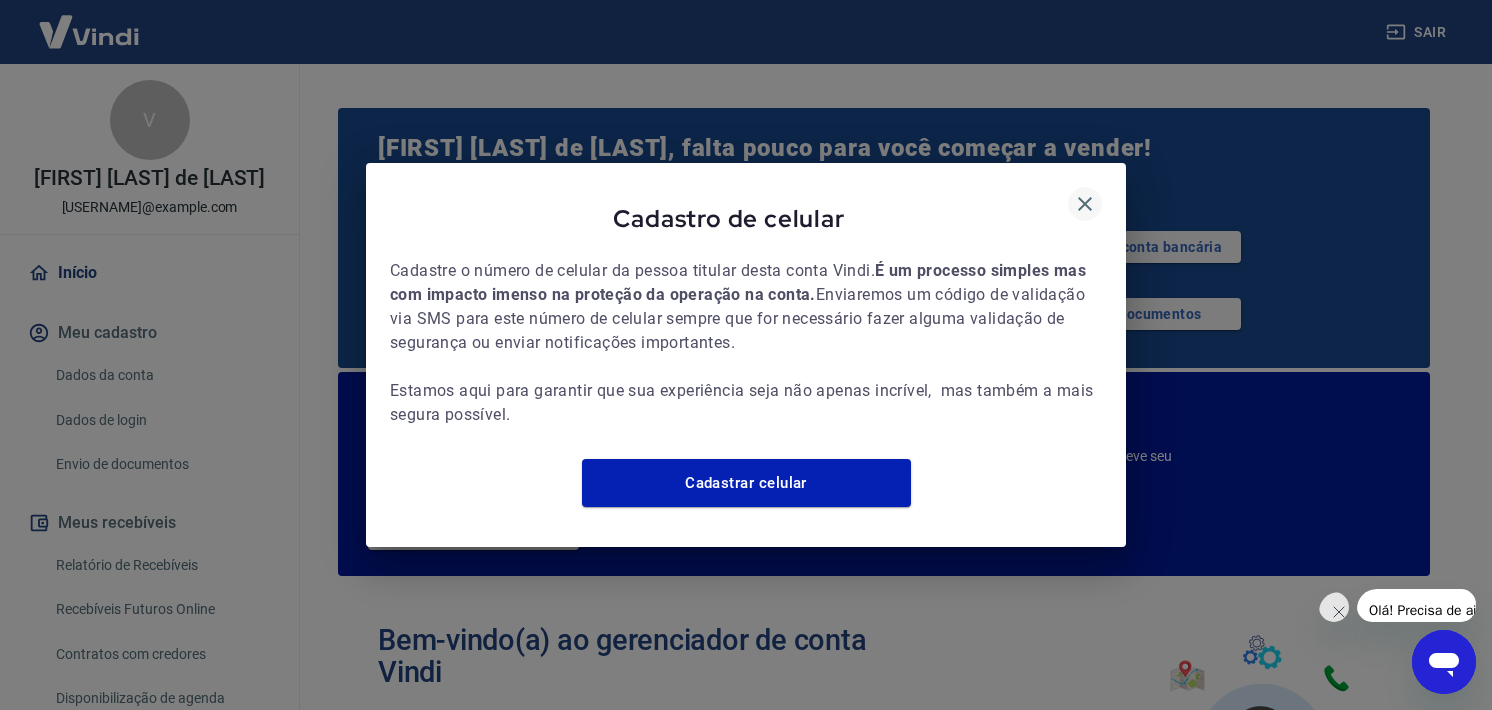 click 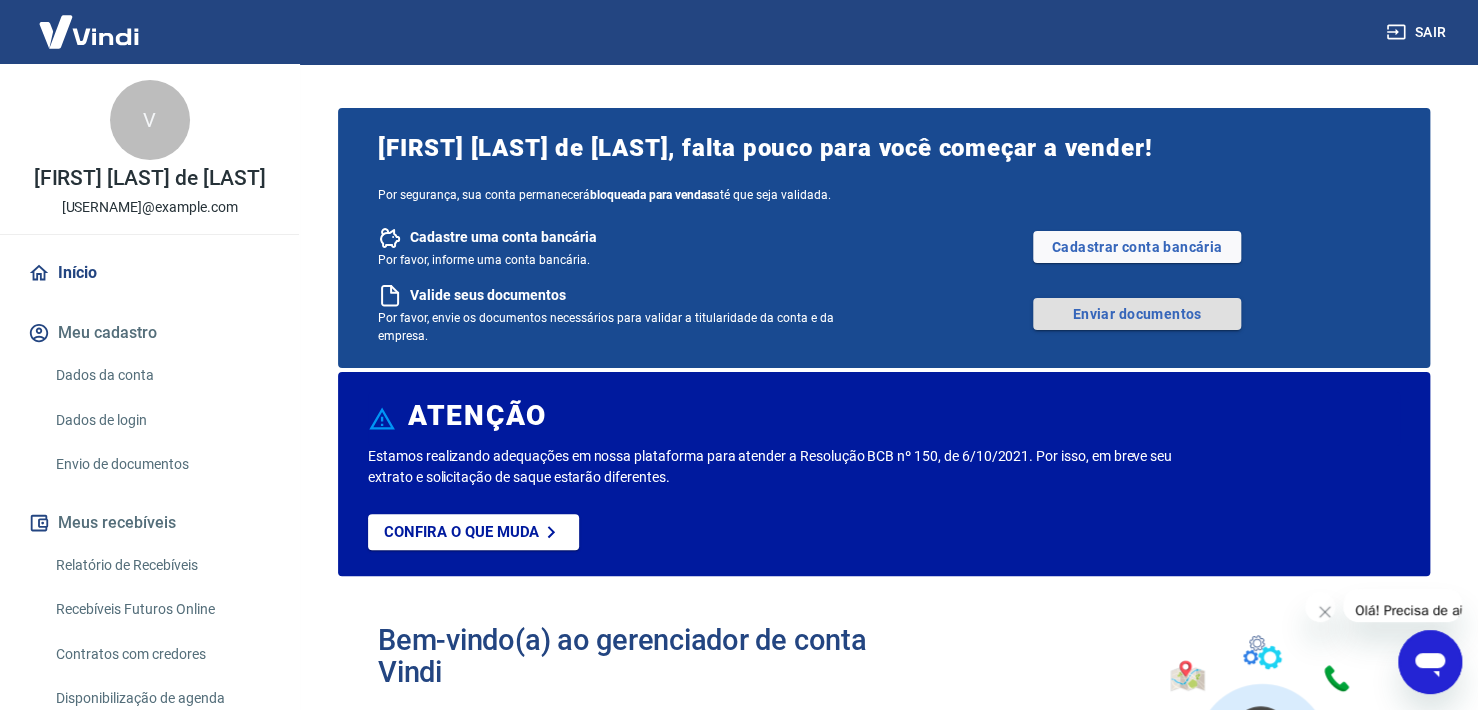 click on "Enviar documentos" at bounding box center (1137, 314) 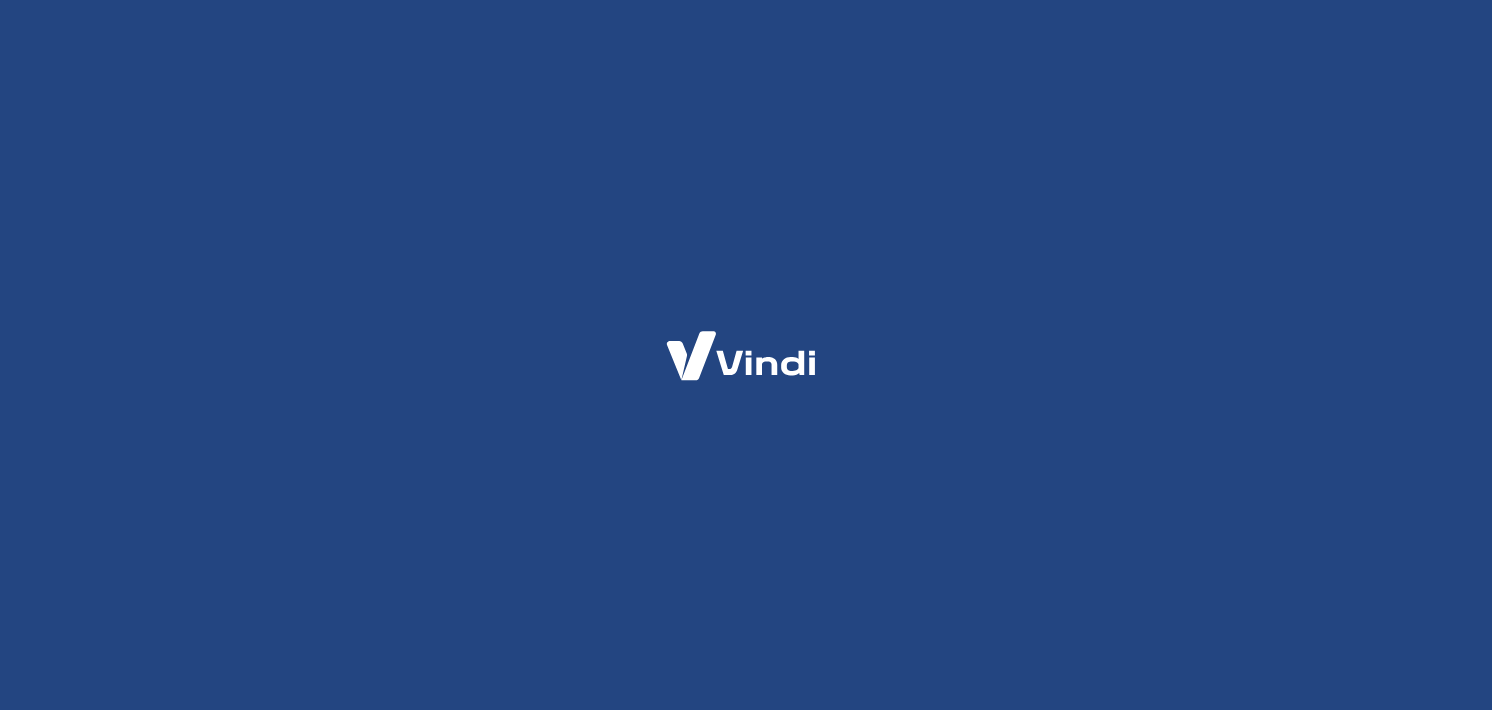 scroll, scrollTop: 0, scrollLeft: 0, axis: both 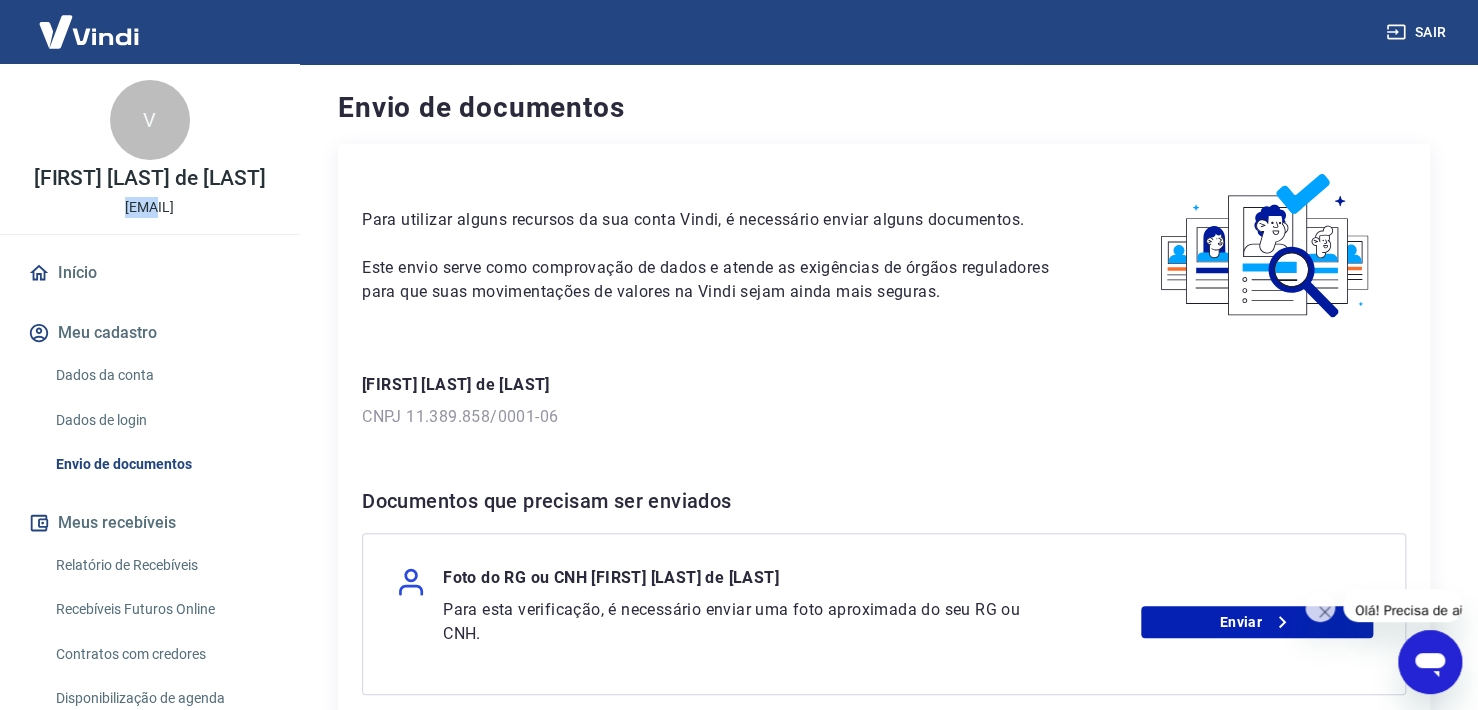 drag, startPoint x: 252, startPoint y: 204, endPoint x: 148, endPoint y: 185, distance: 105.72133 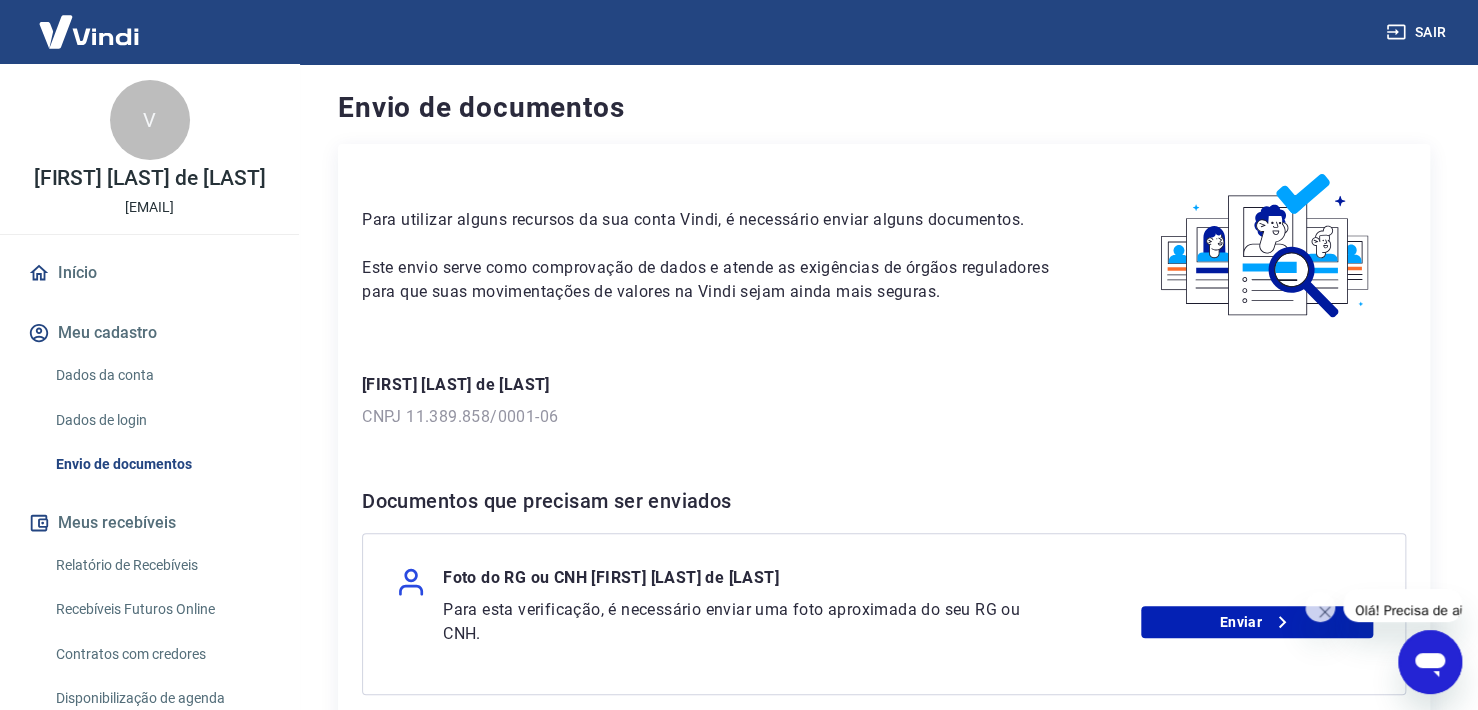 click on "V Vinícius Câmara de Castro cadastroby1@bestboy.com.br" at bounding box center (149, 149) 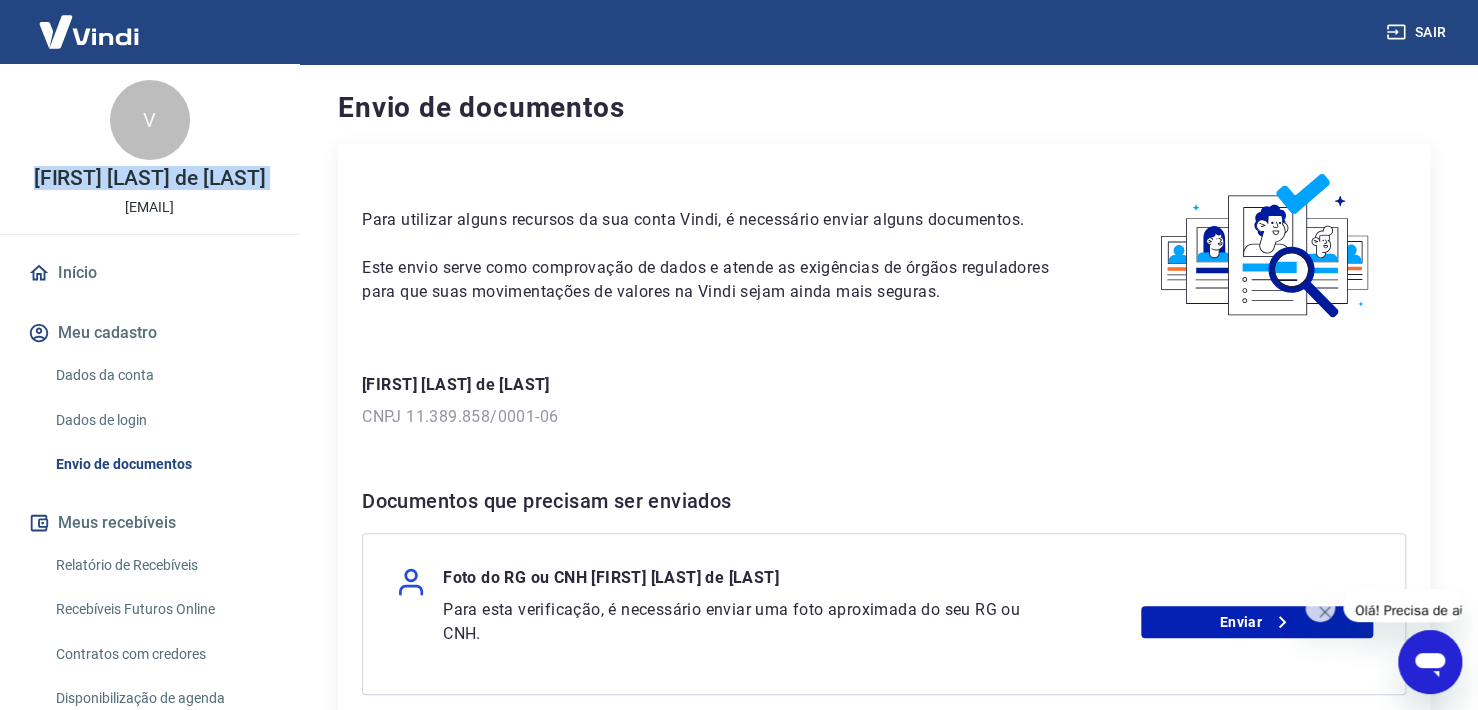 drag, startPoint x: 243, startPoint y: 209, endPoint x: 32, endPoint y: 211, distance: 211.00948 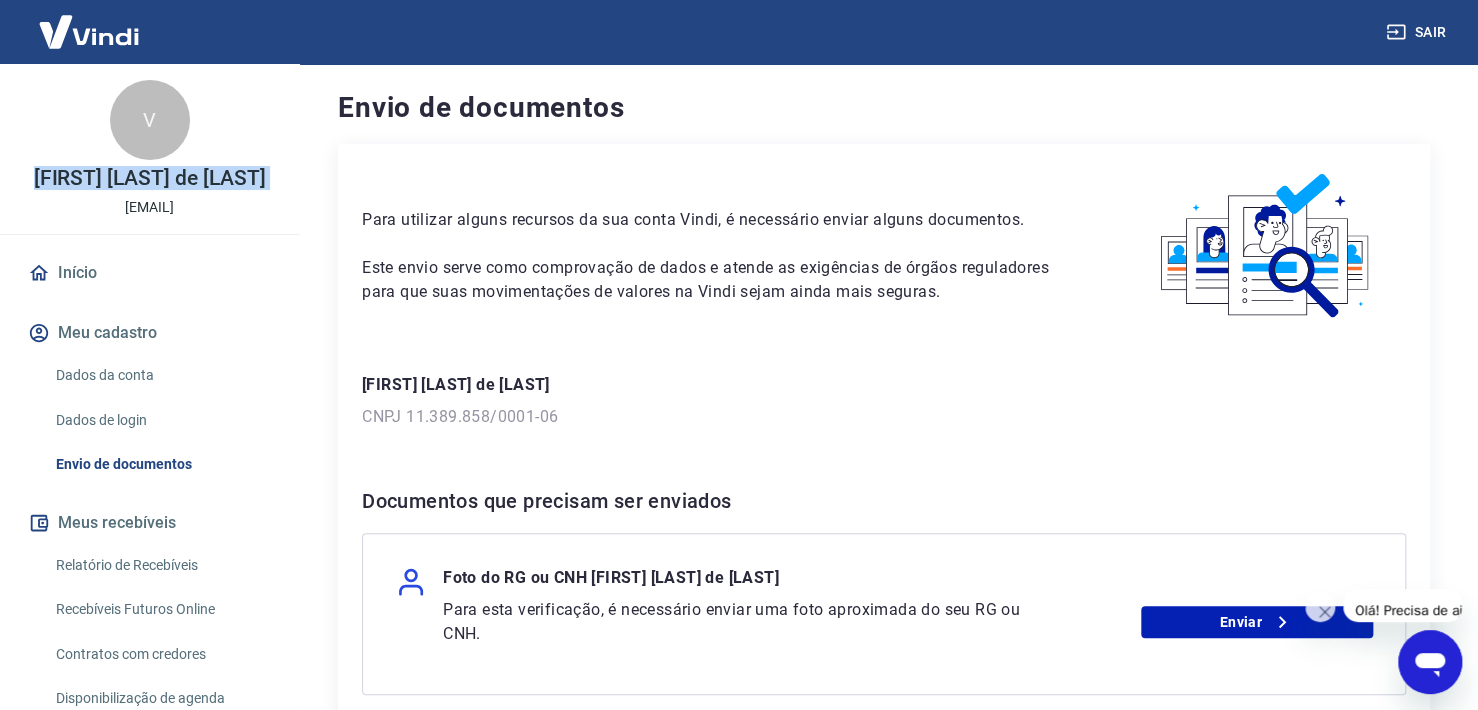 click on "Sair" at bounding box center [1418, 32] 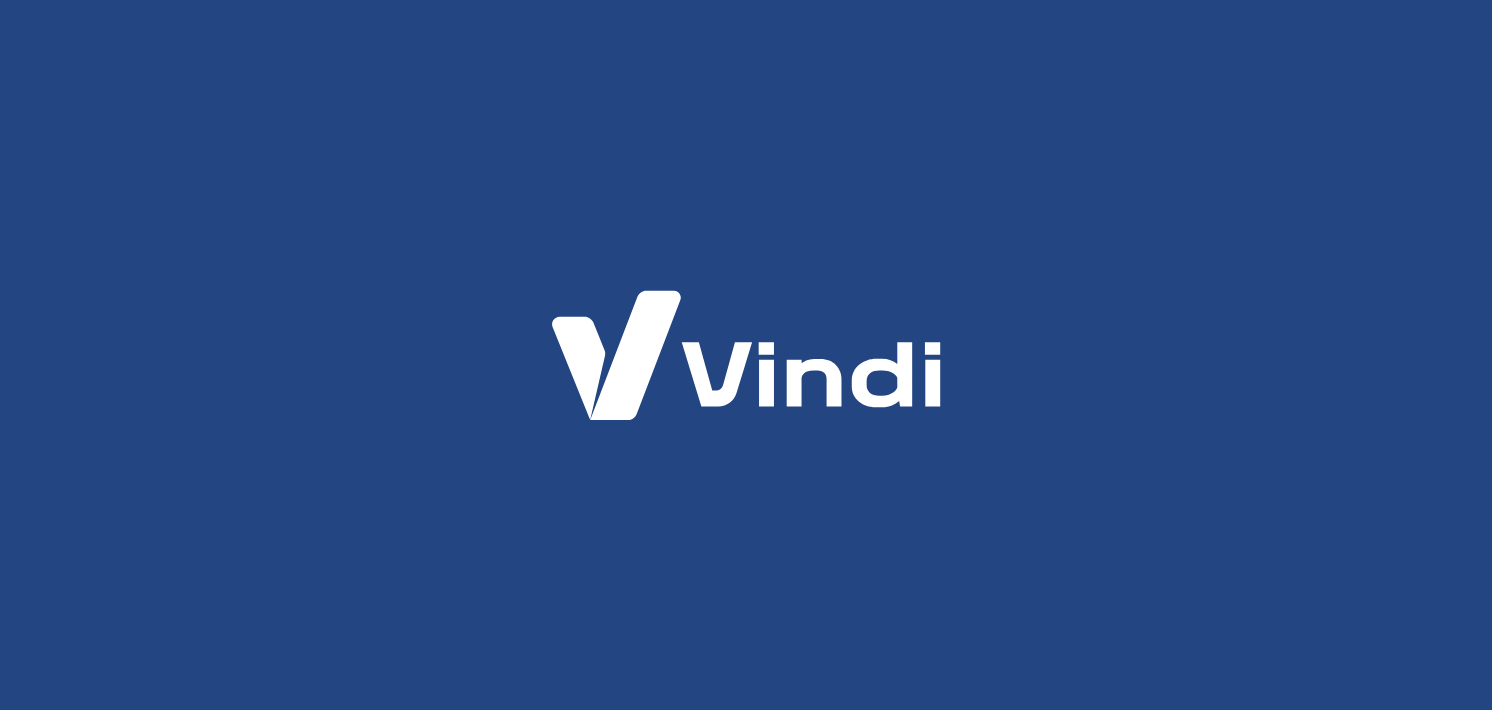 scroll, scrollTop: 0, scrollLeft: 0, axis: both 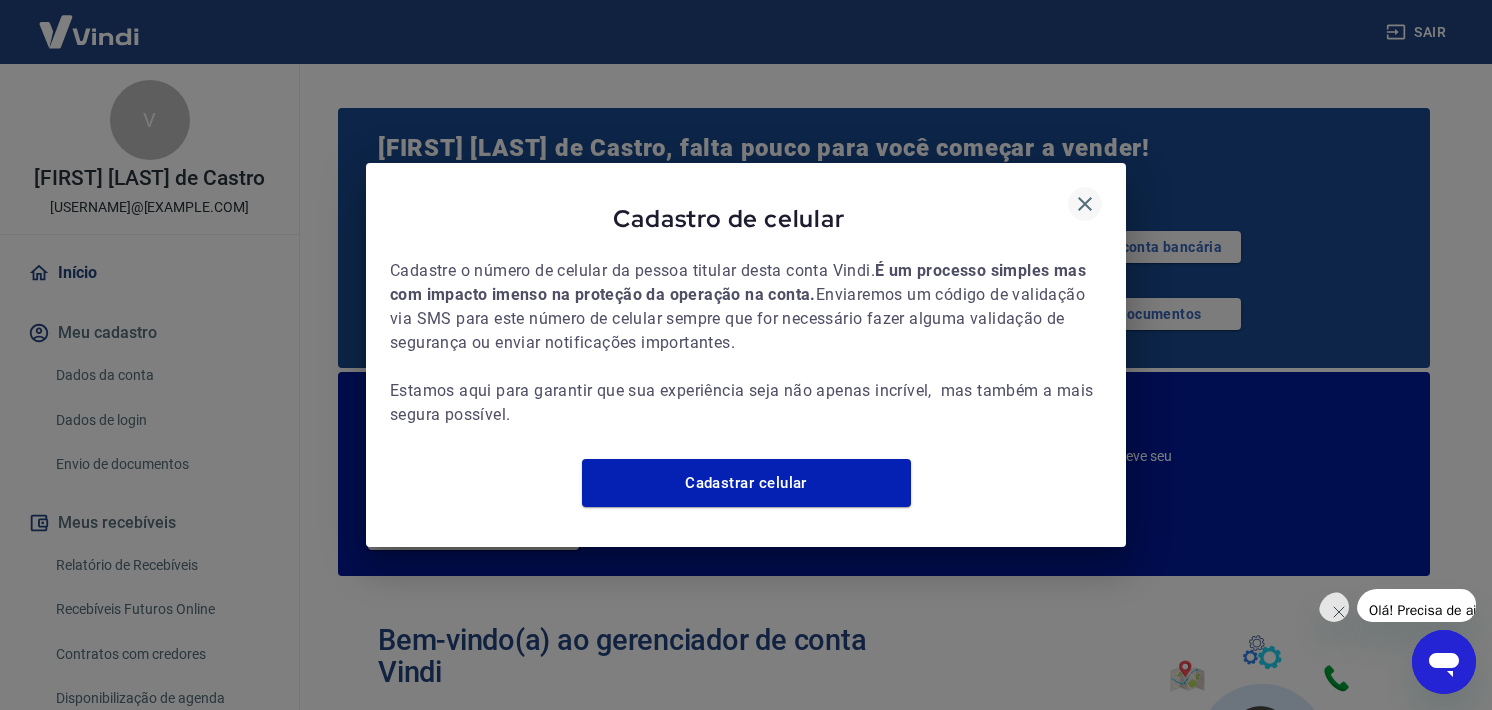 click 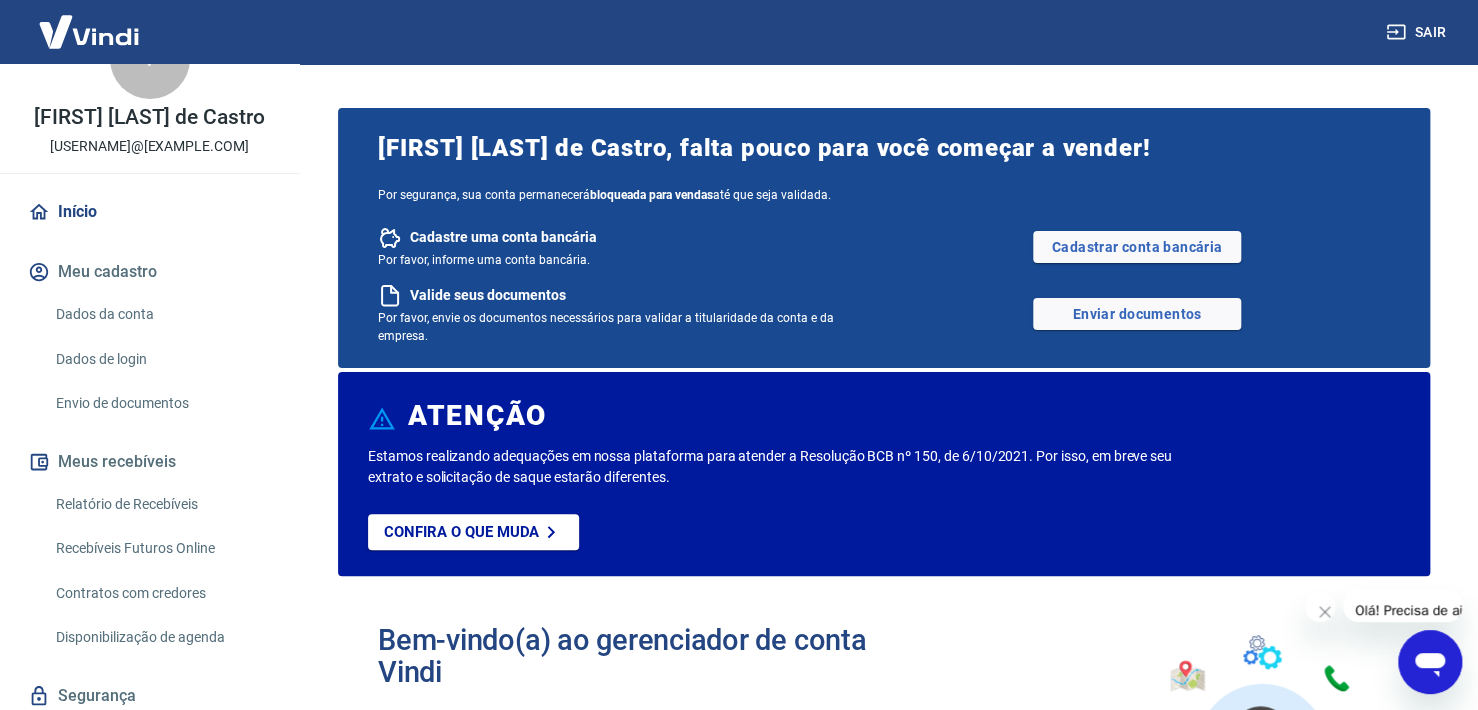 scroll, scrollTop: 128, scrollLeft: 0, axis: vertical 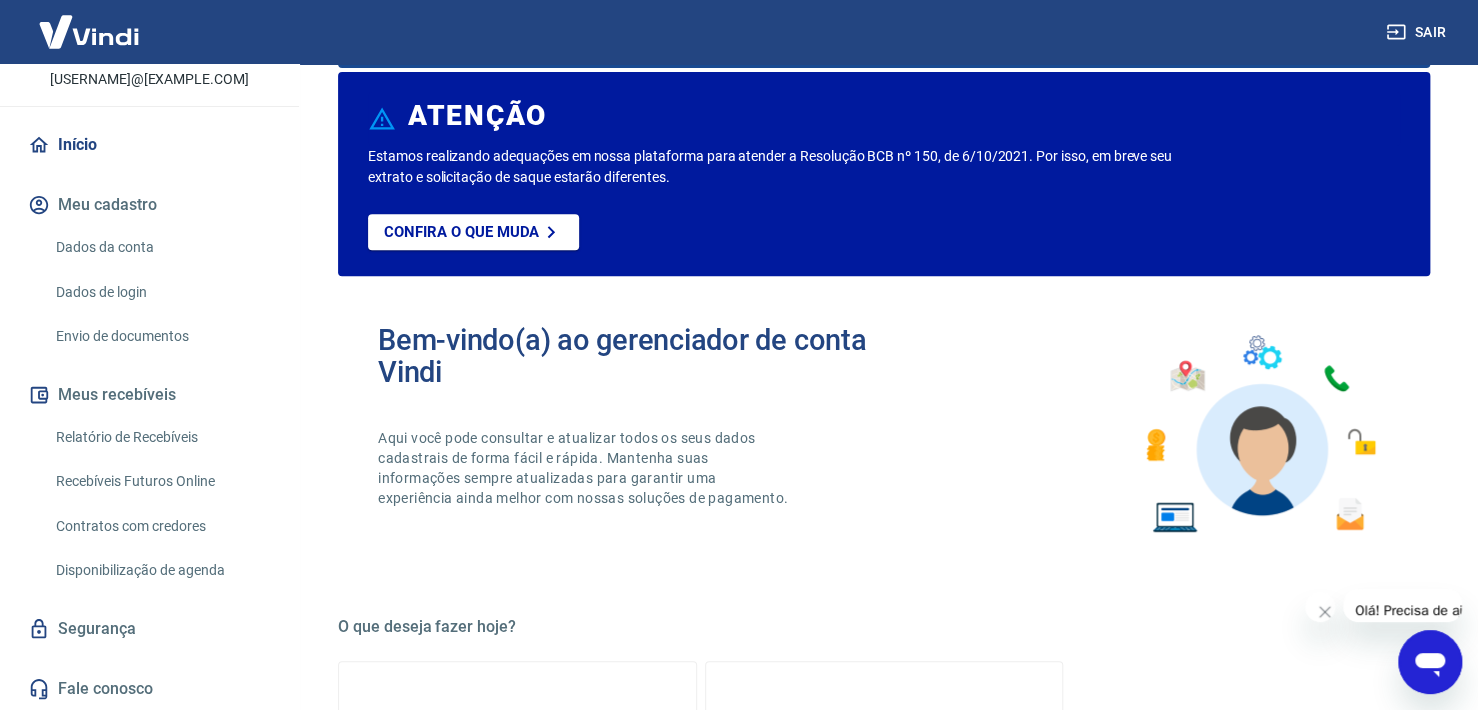 click on "Segurança" at bounding box center (149, 629) 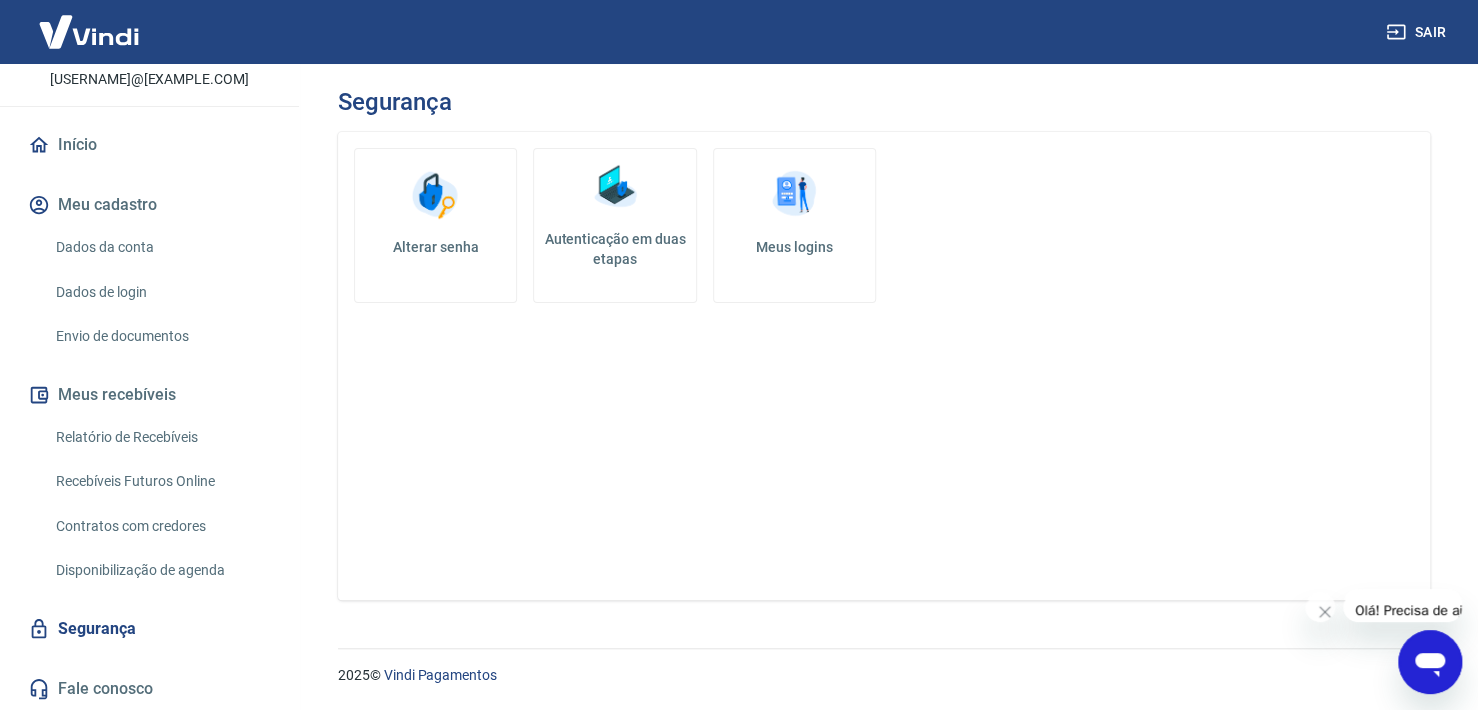 scroll, scrollTop: 0, scrollLeft: 0, axis: both 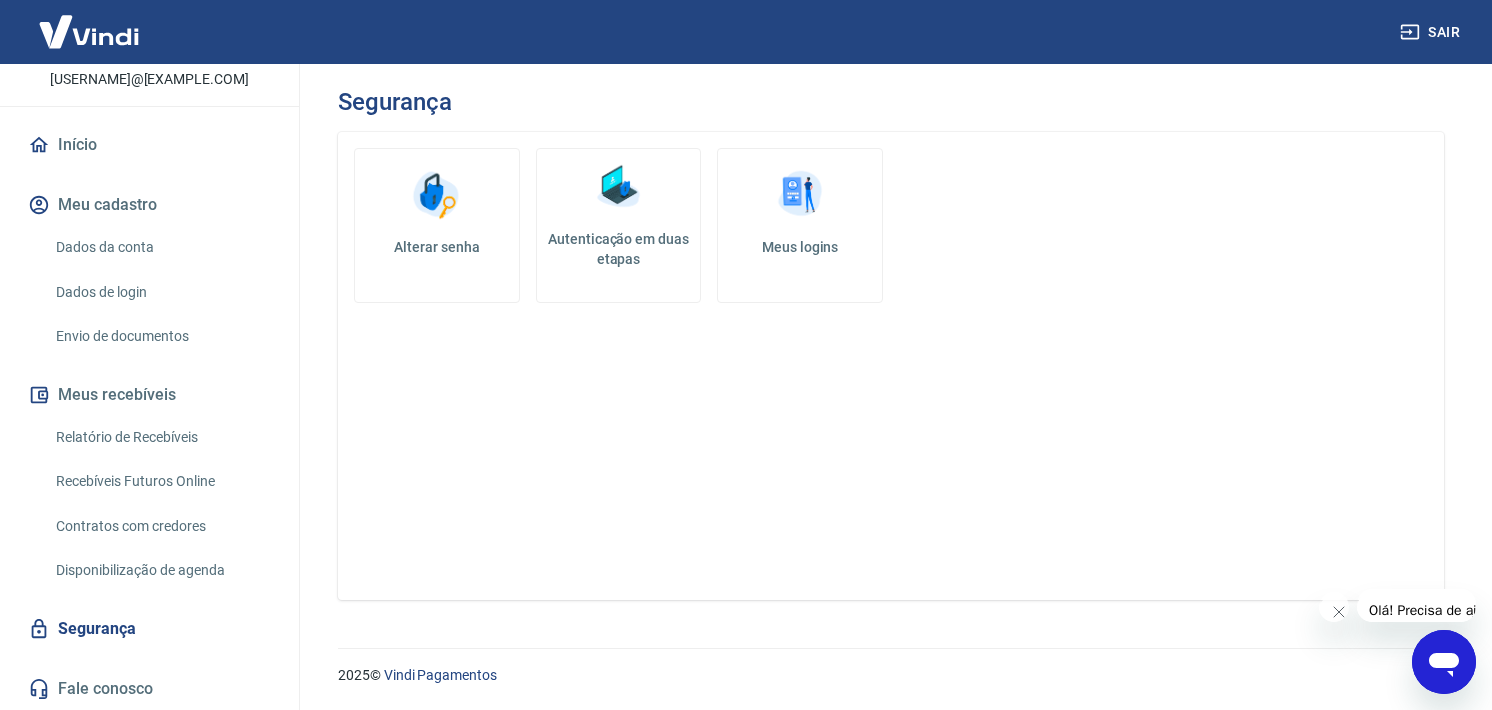 click on "Autenticação em duas etapas" at bounding box center (619, 225) 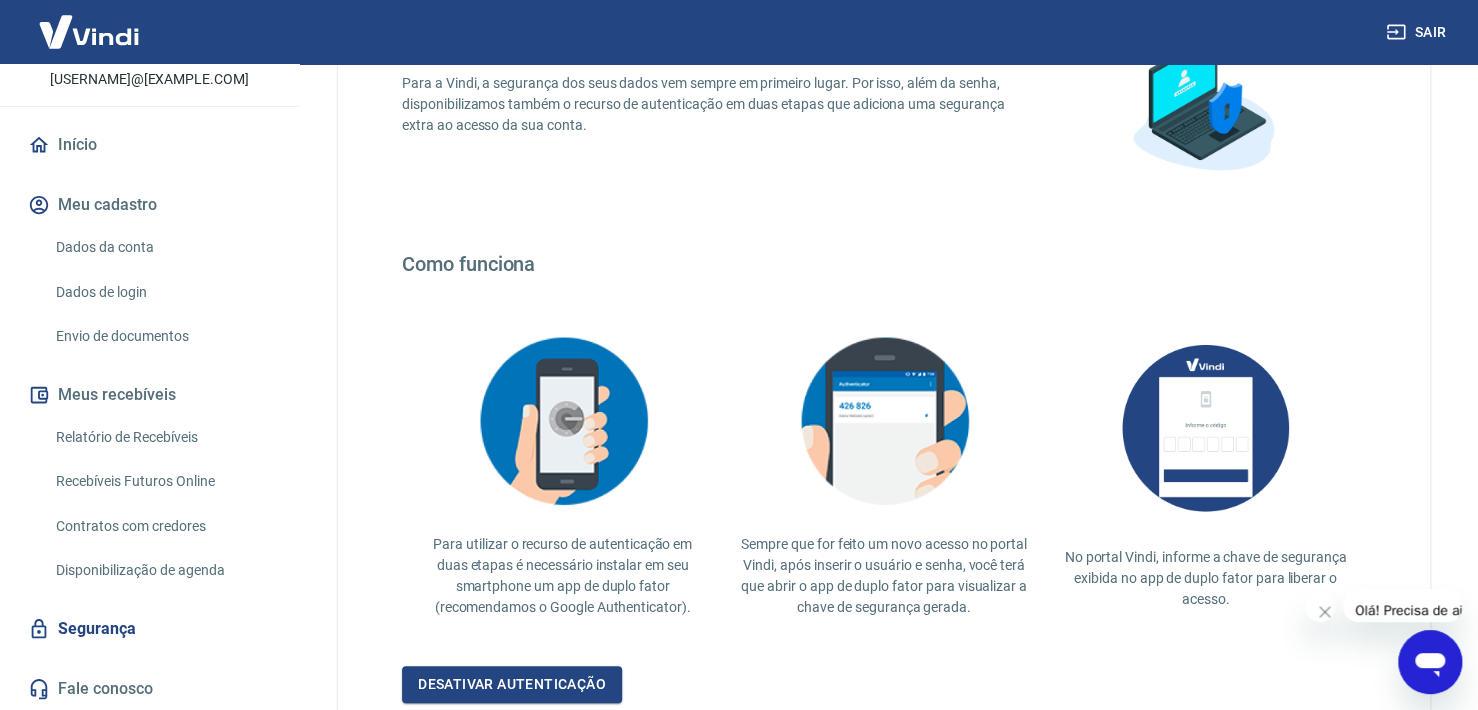 scroll, scrollTop: 374, scrollLeft: 0, axis: vertical 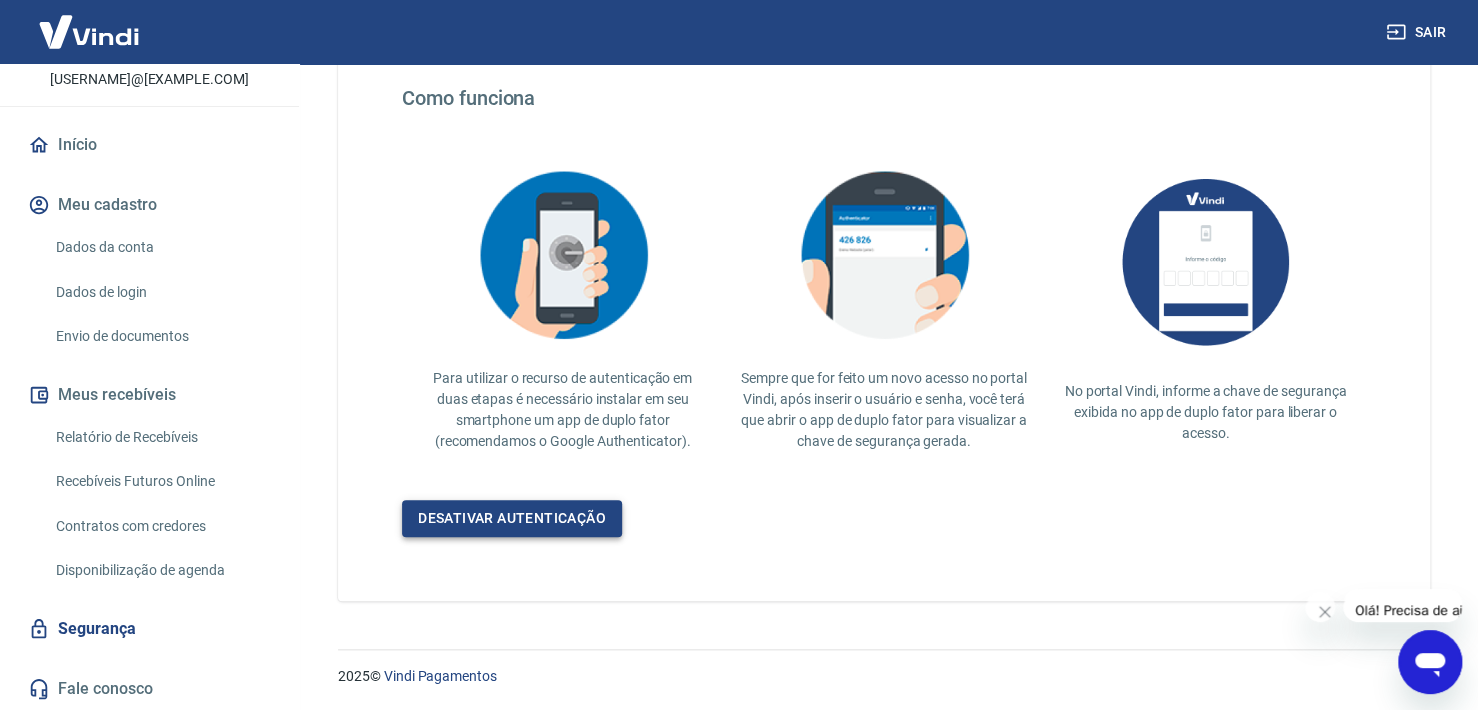 click on "Desativar autenticação" at bounding box center (512, 518) 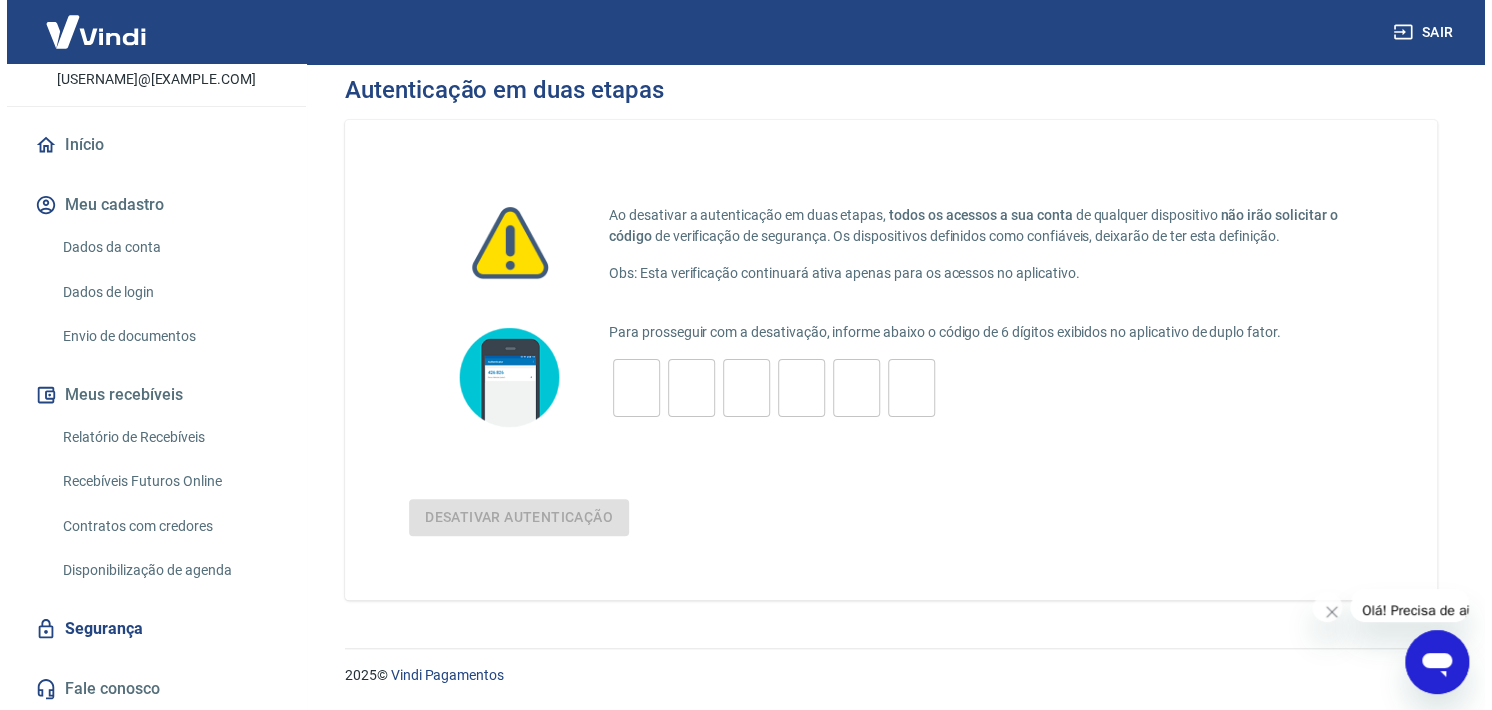 scroll, scrollTop: 12, scrollLeft: 0, axis: vertical 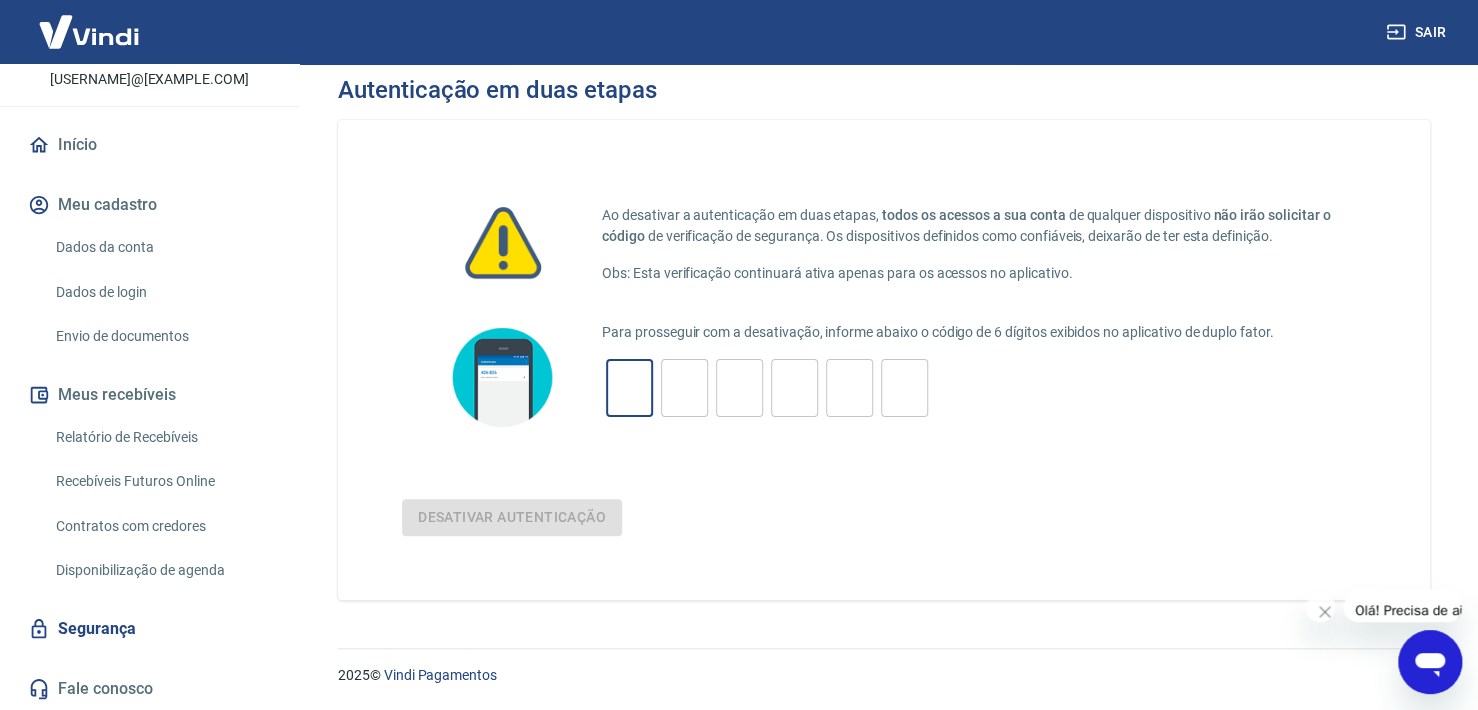 click at bounding box center (629, 388) 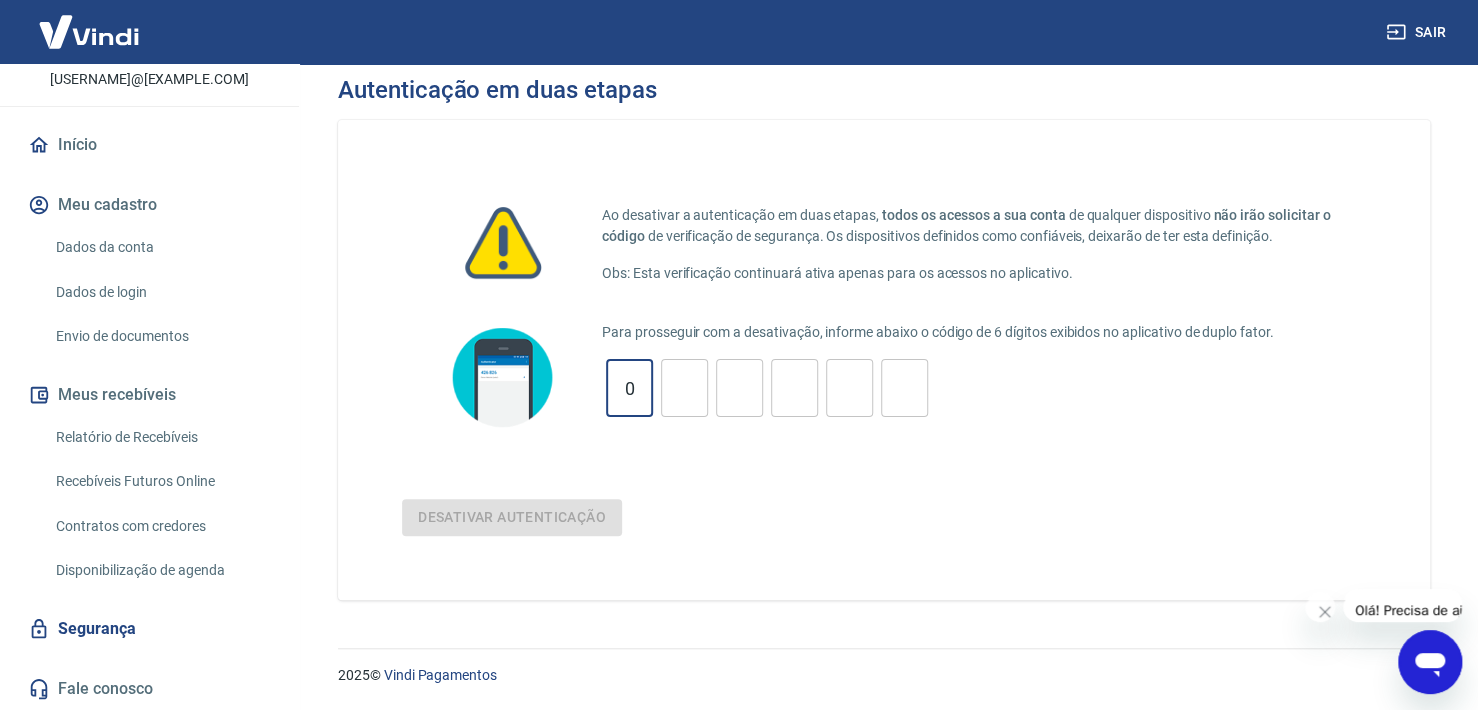 type on "0" 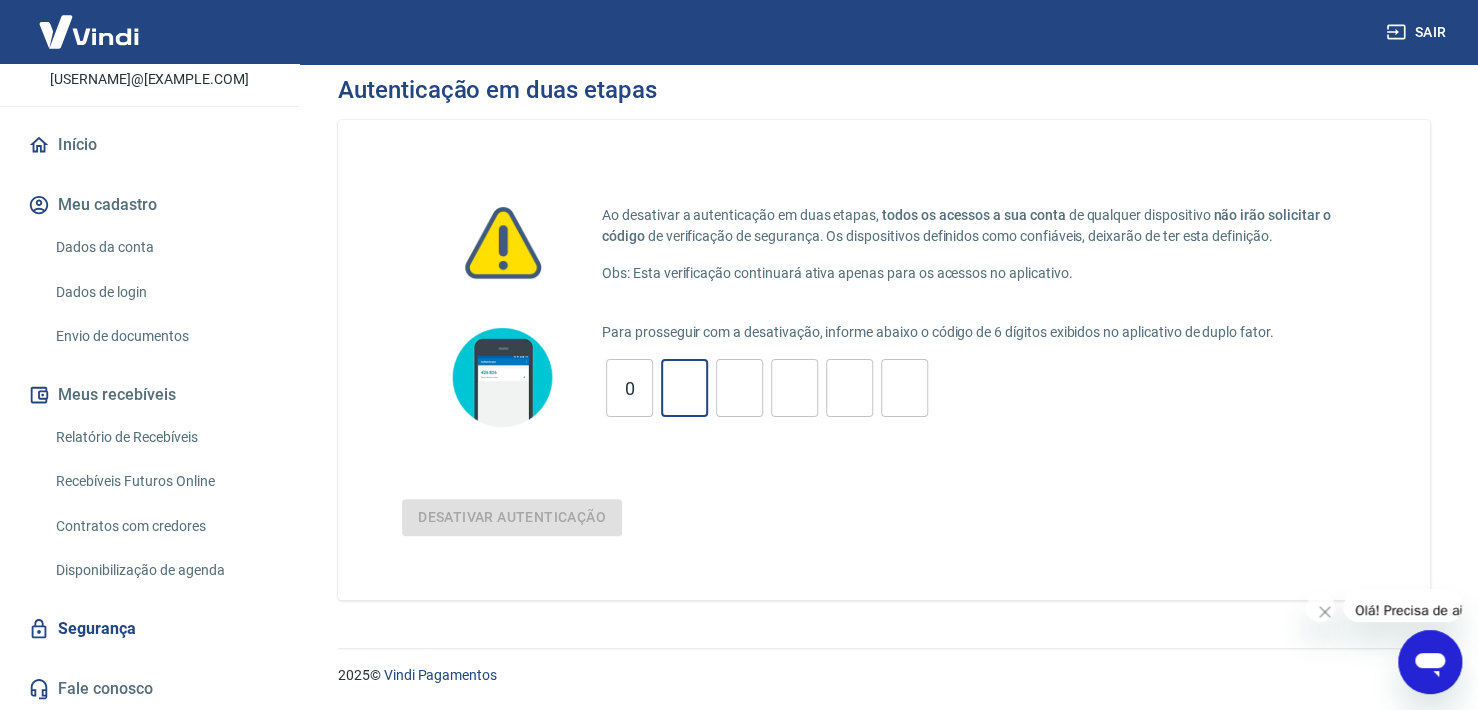 type on "9" 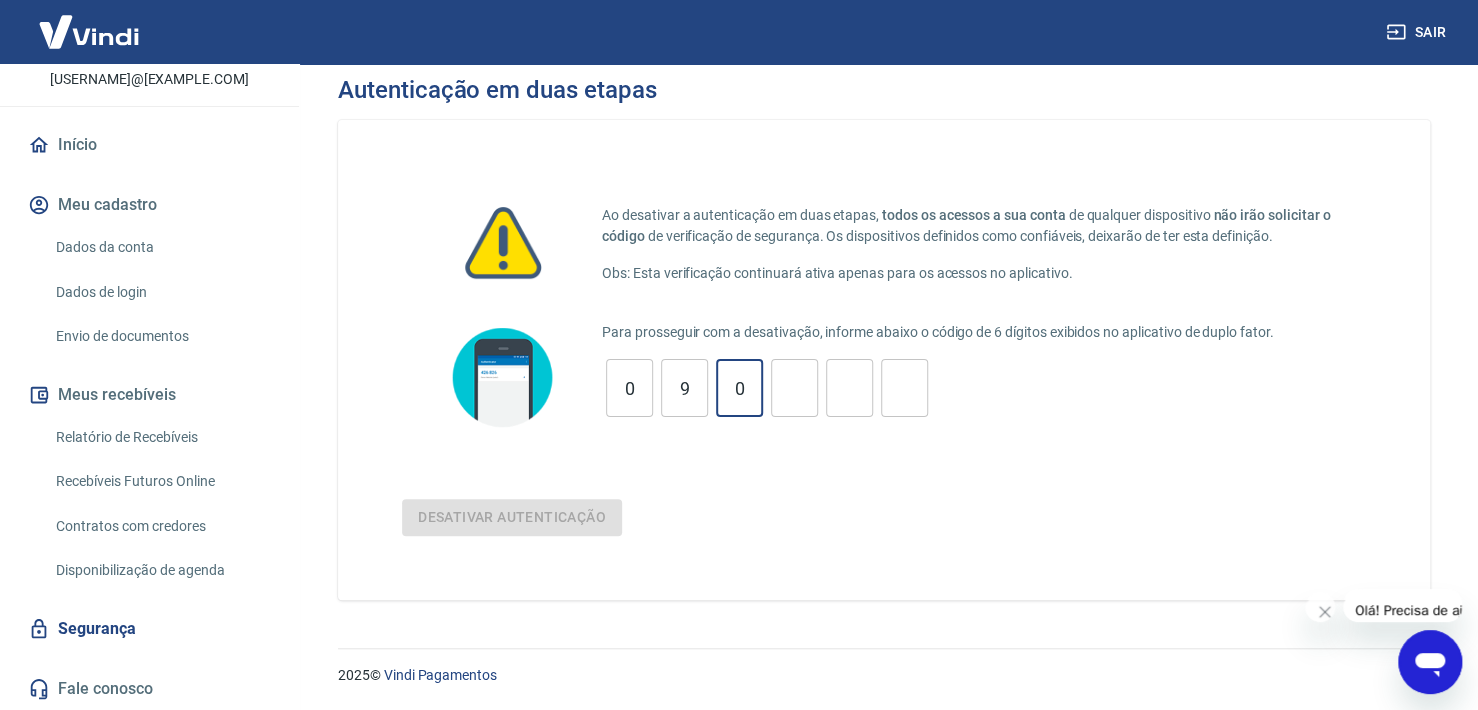type on "0" 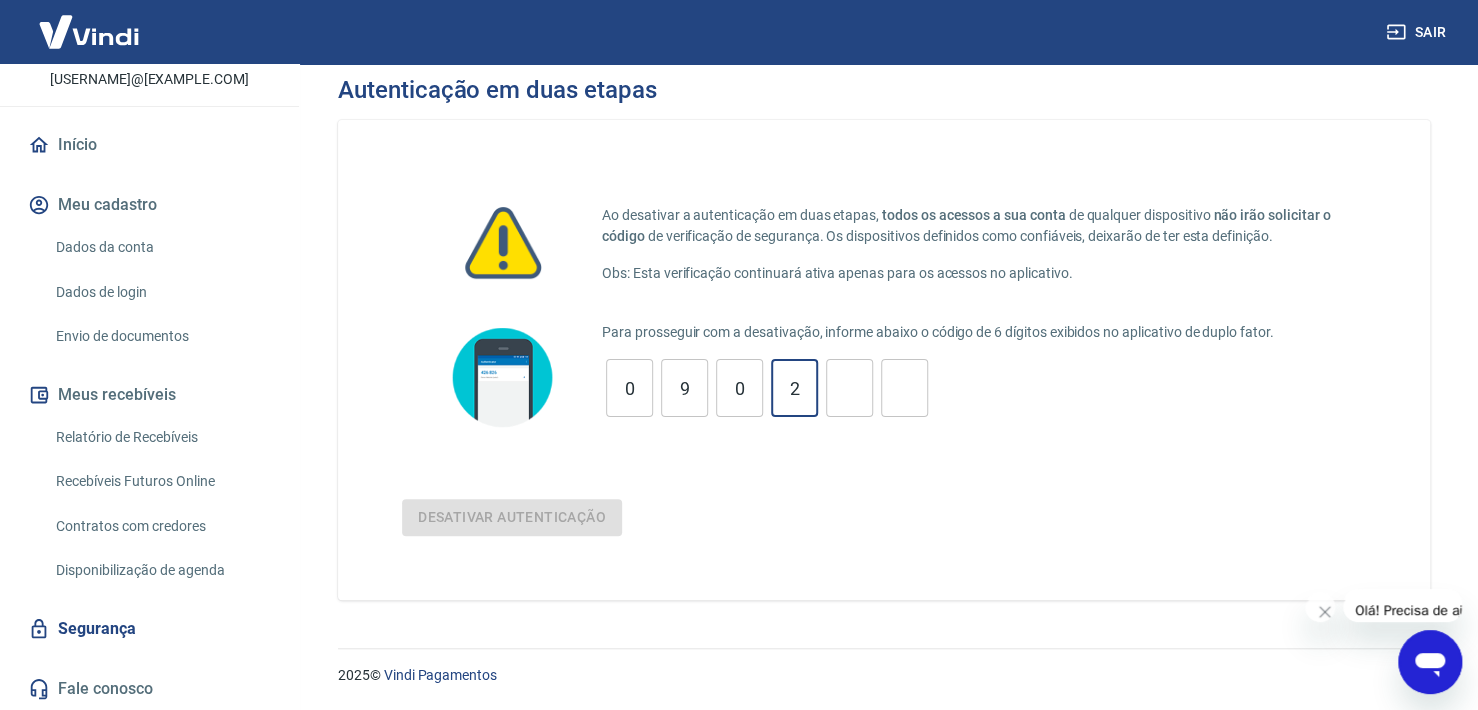 type on "2" 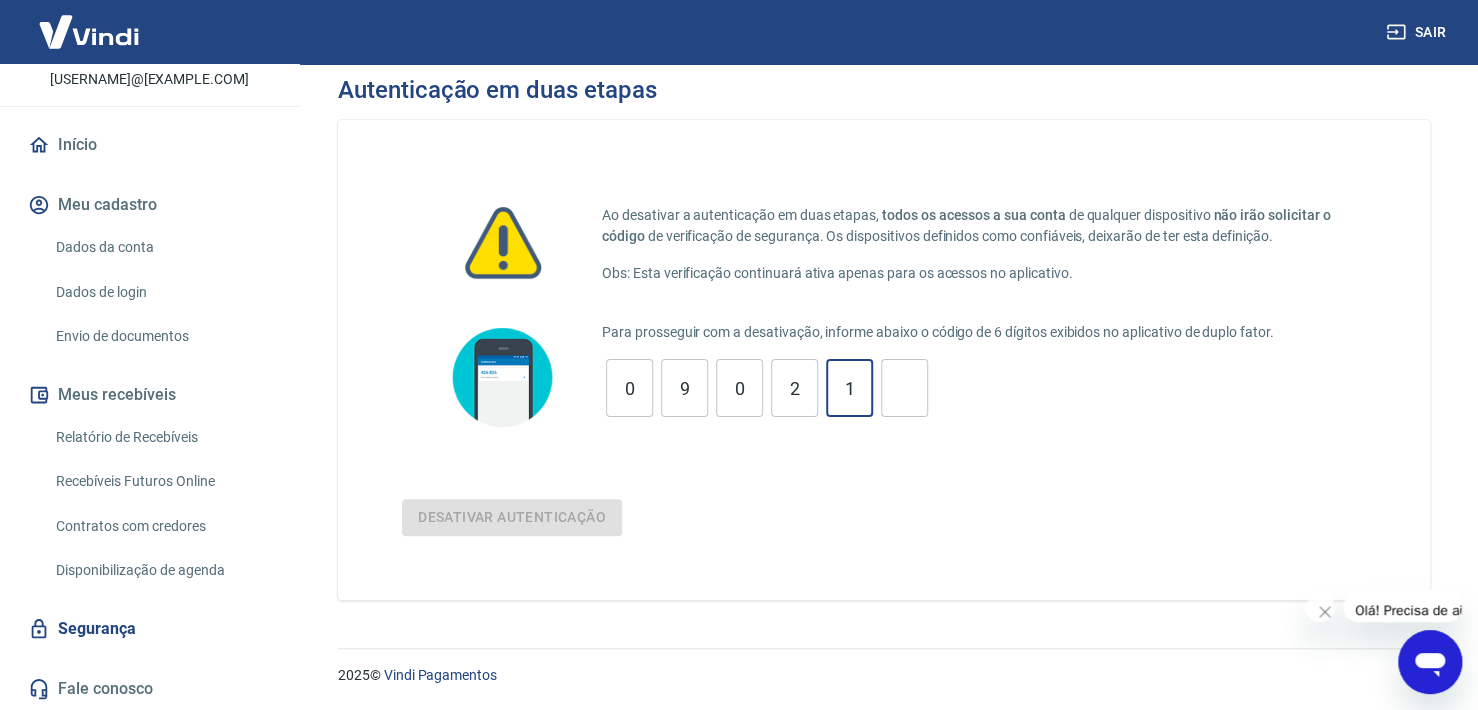 type on "1" 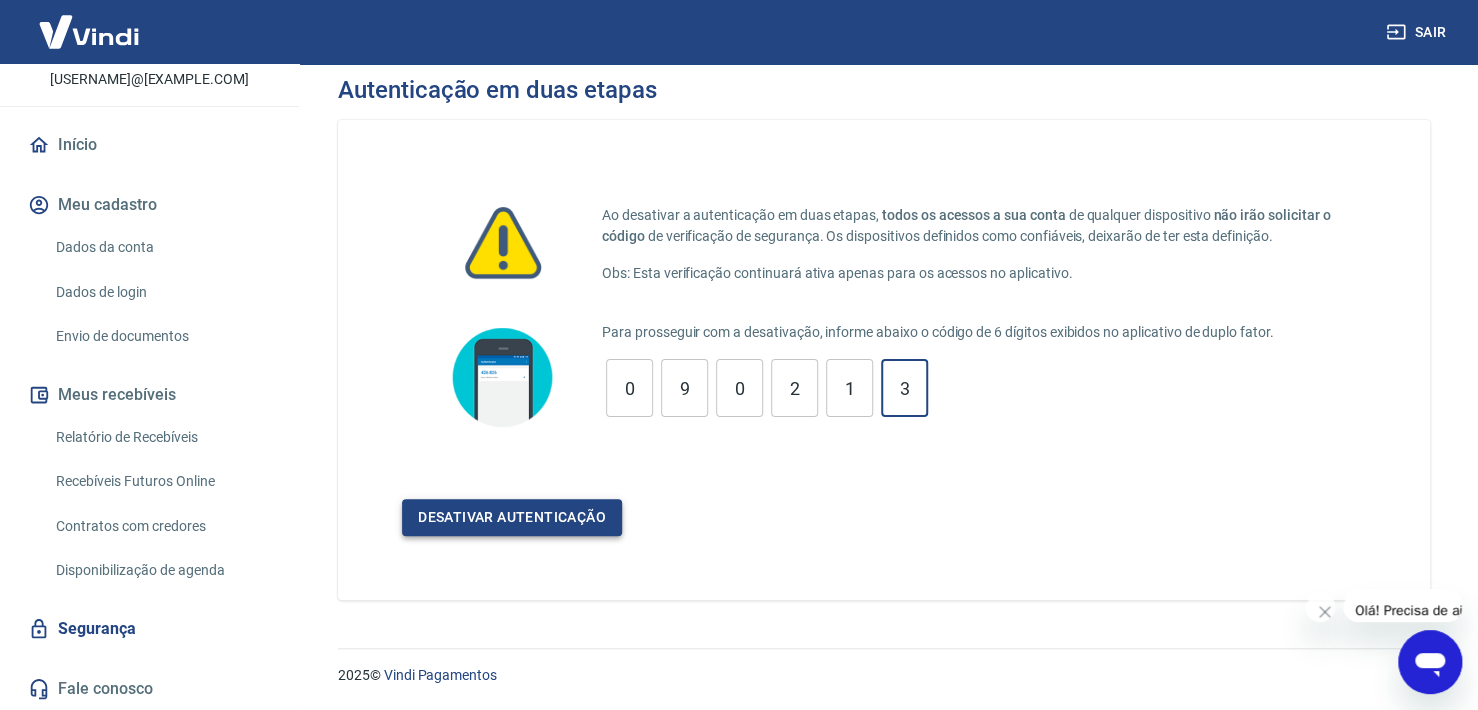 type on "3" 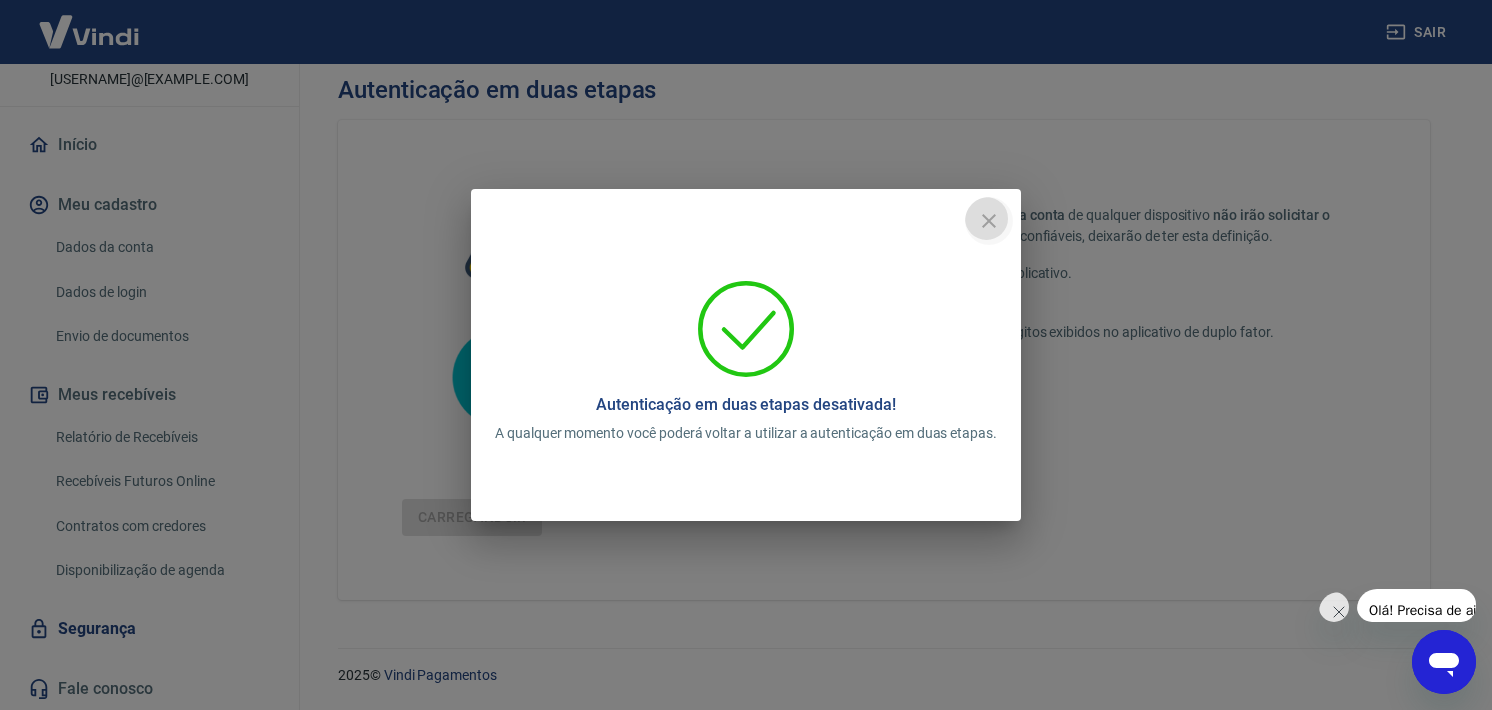 click 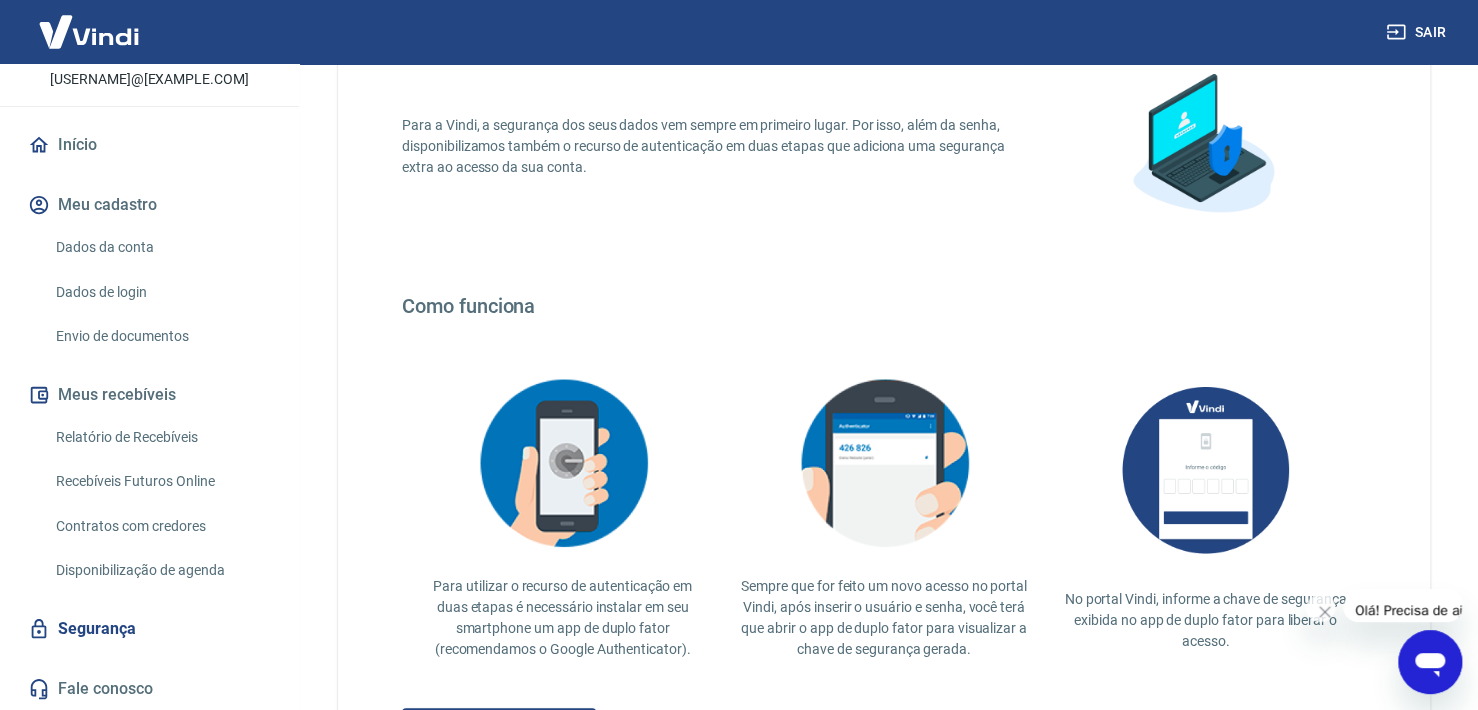 scroll, scrollTop: 0, scrollLeft: 0, axis: both 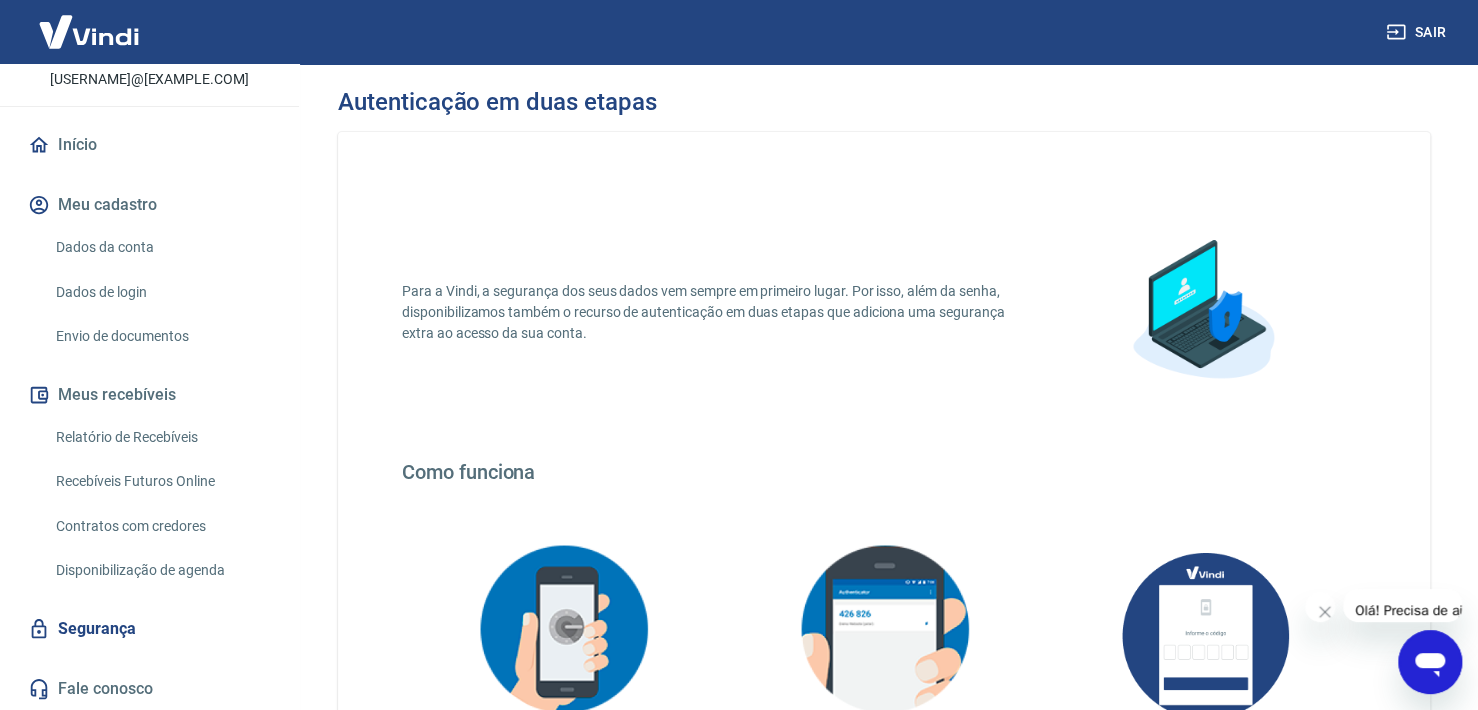 click on "Início" at bounding box center [149, 145] 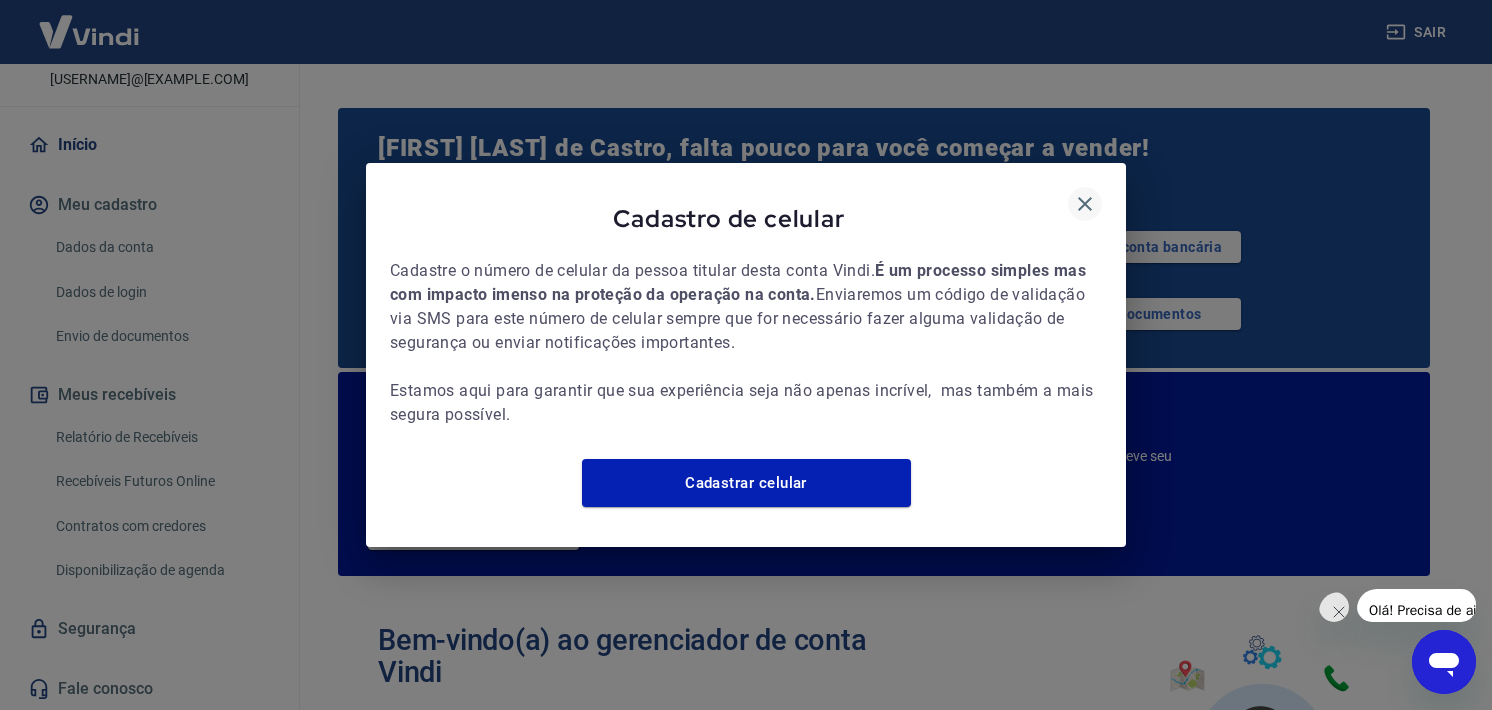 click 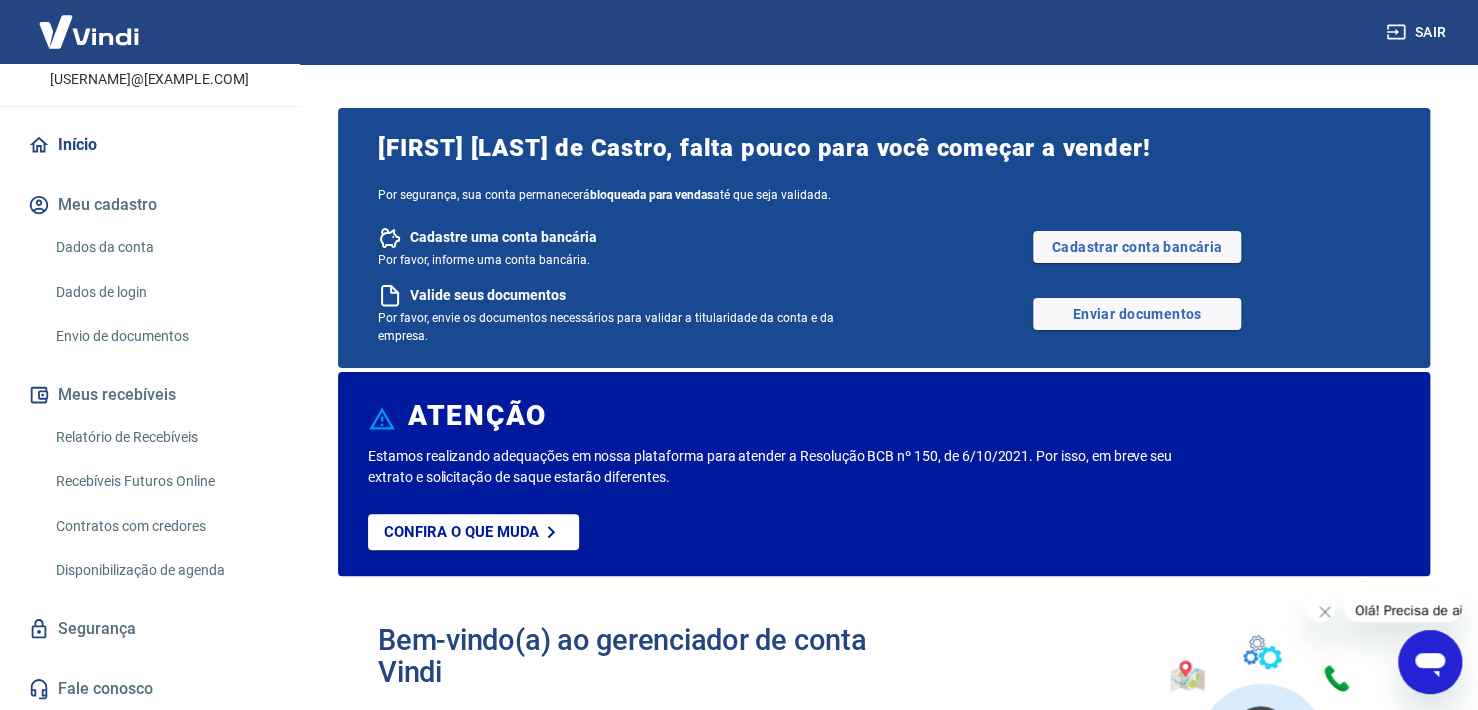 click on "Sair" at bounding box center [1418, 32] 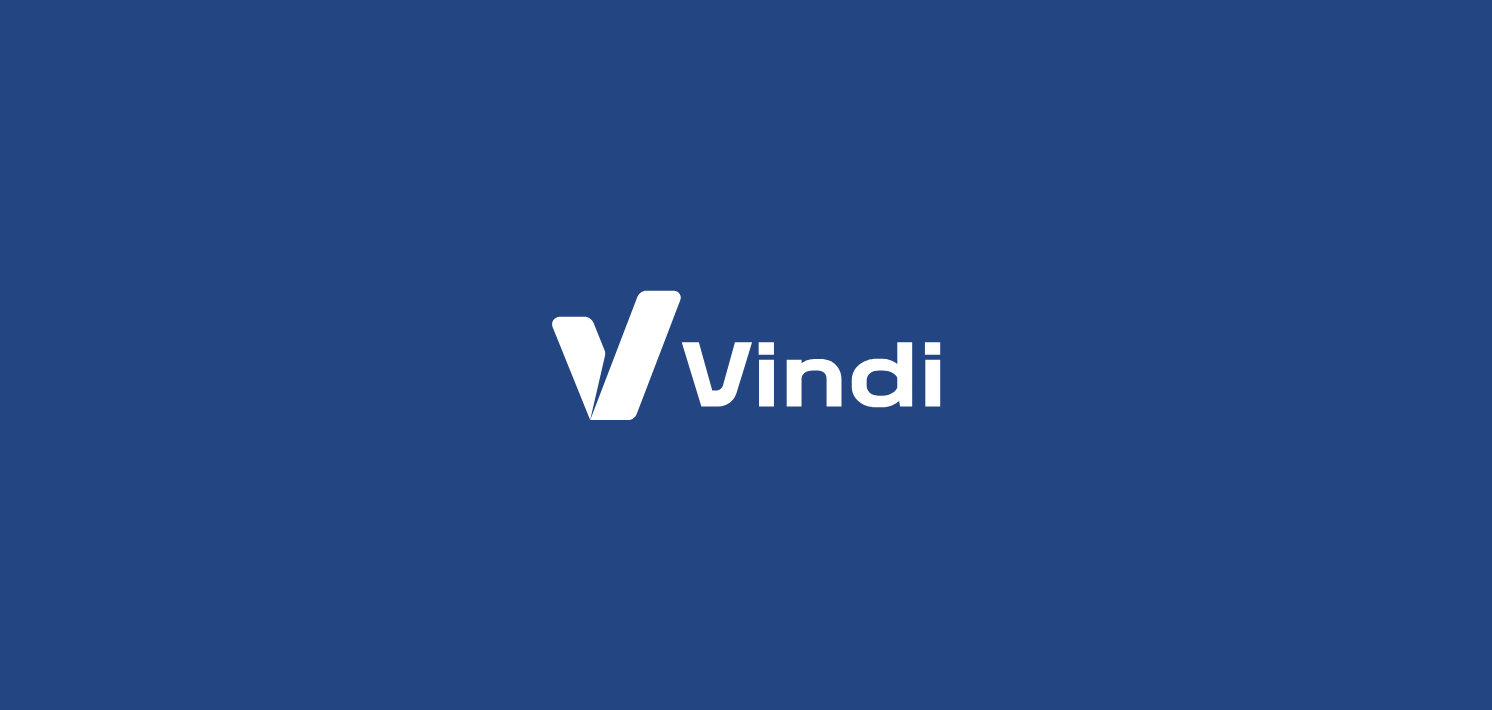 scroll, scrollTop: 0, scrollLeft: 0, axis: both 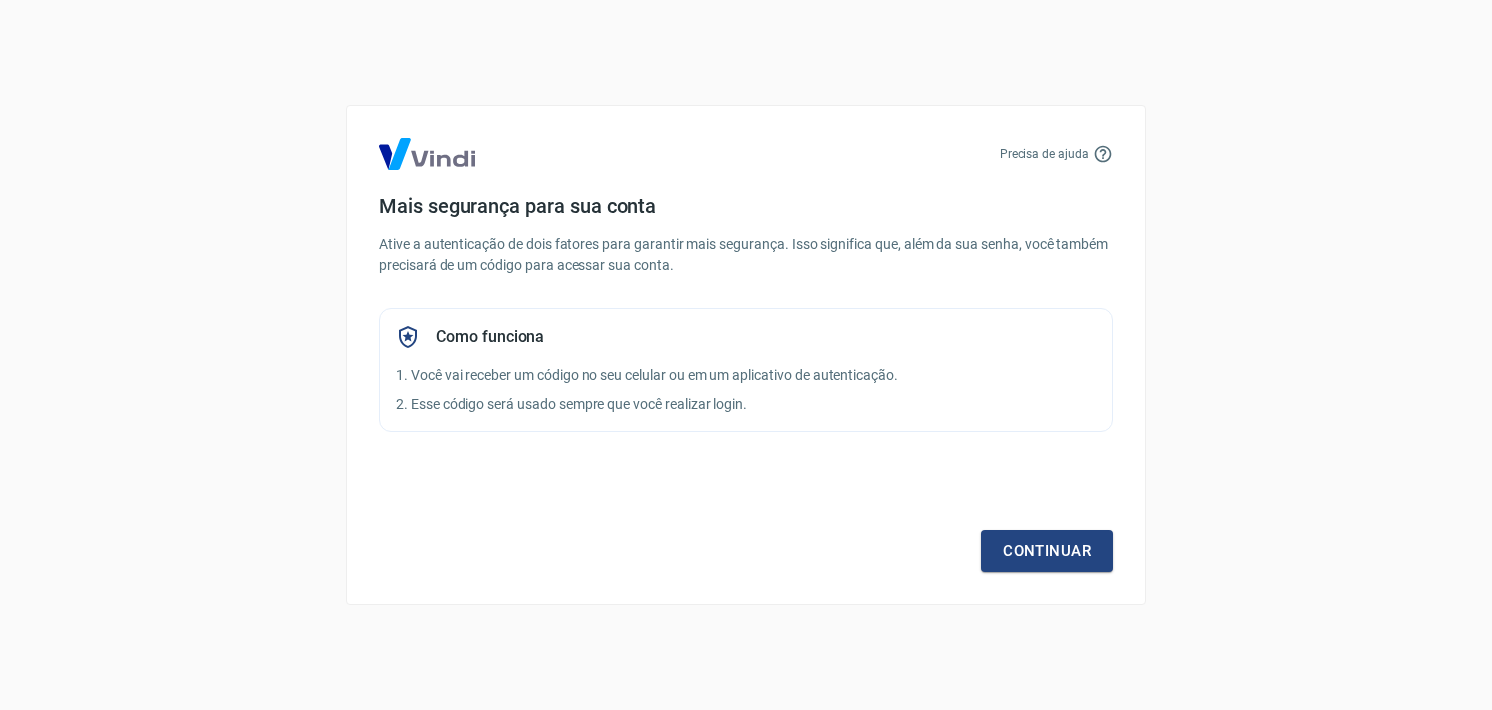 click on "Precisa de ajuda Mais segurança para sua conta Ative a autenticação de dois fatores para garantir mais segurança. Isso significa que, além da sua senha, você também precisará de um código para acessar sua conta. Como funciona 1. Você vai receber um código no seu celular ou em um aplicativo de autenticação. 2. Esse código será usado sempre que você realizar login. Continuar" at bounding box center (746, 355) 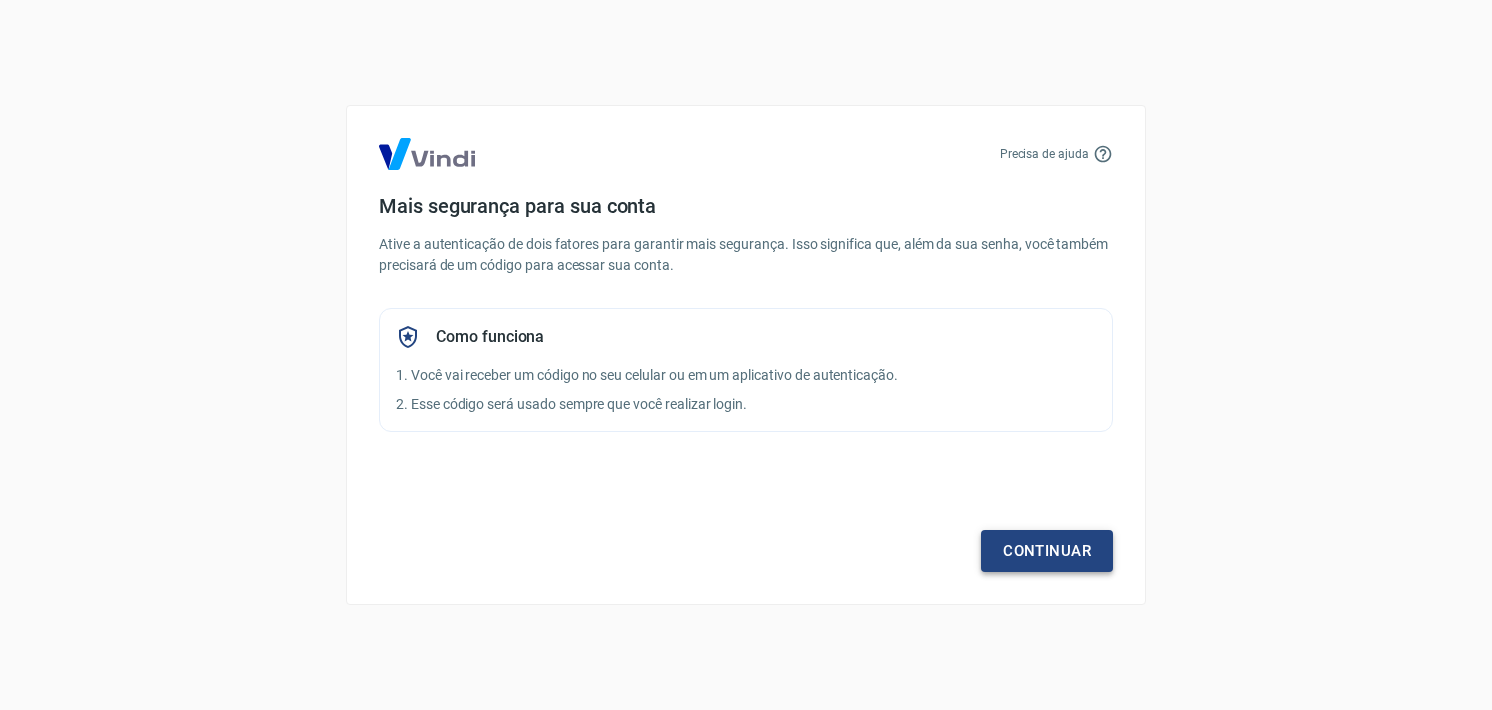 click on "Continuar" at bounding box center [1047, 551] 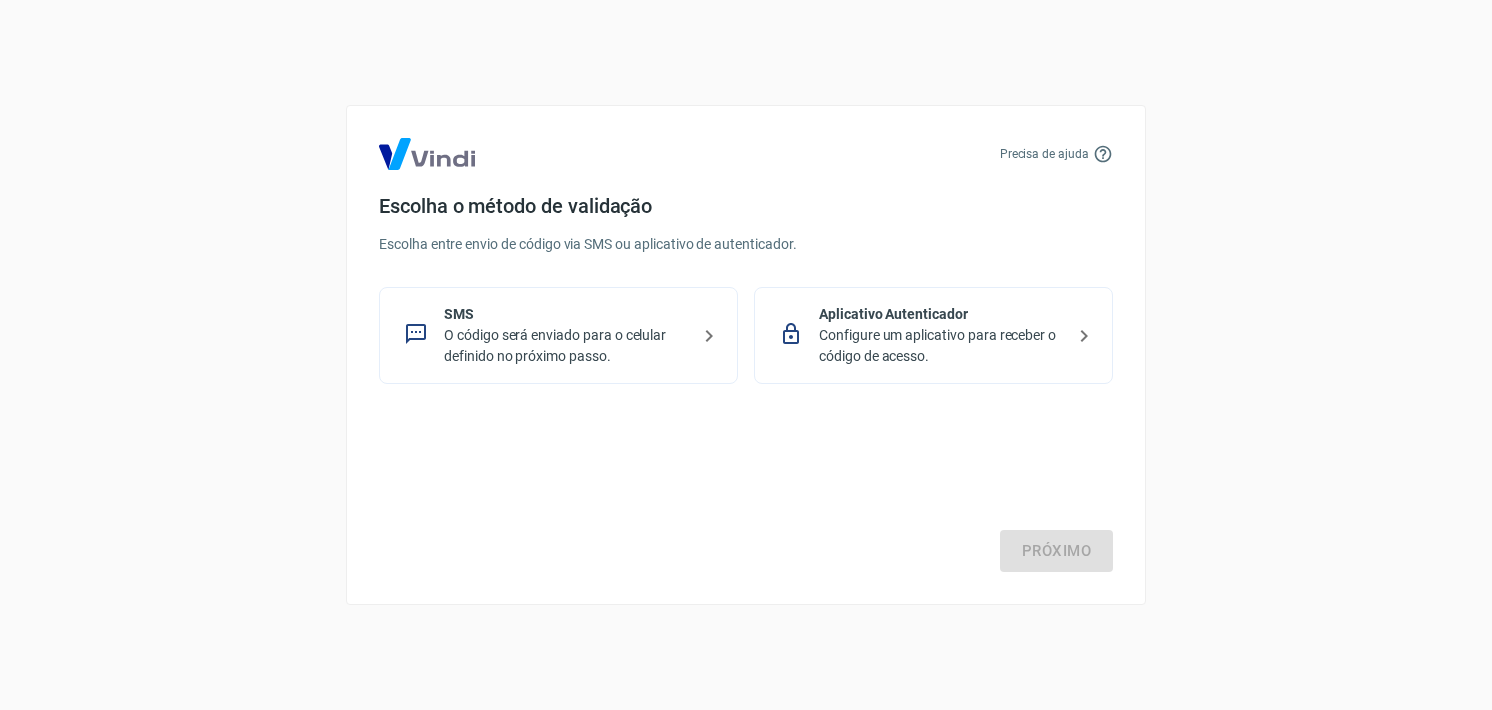 click on "Configure um aplicativo para receber o código de acesso." at bounding box center (941, 346) 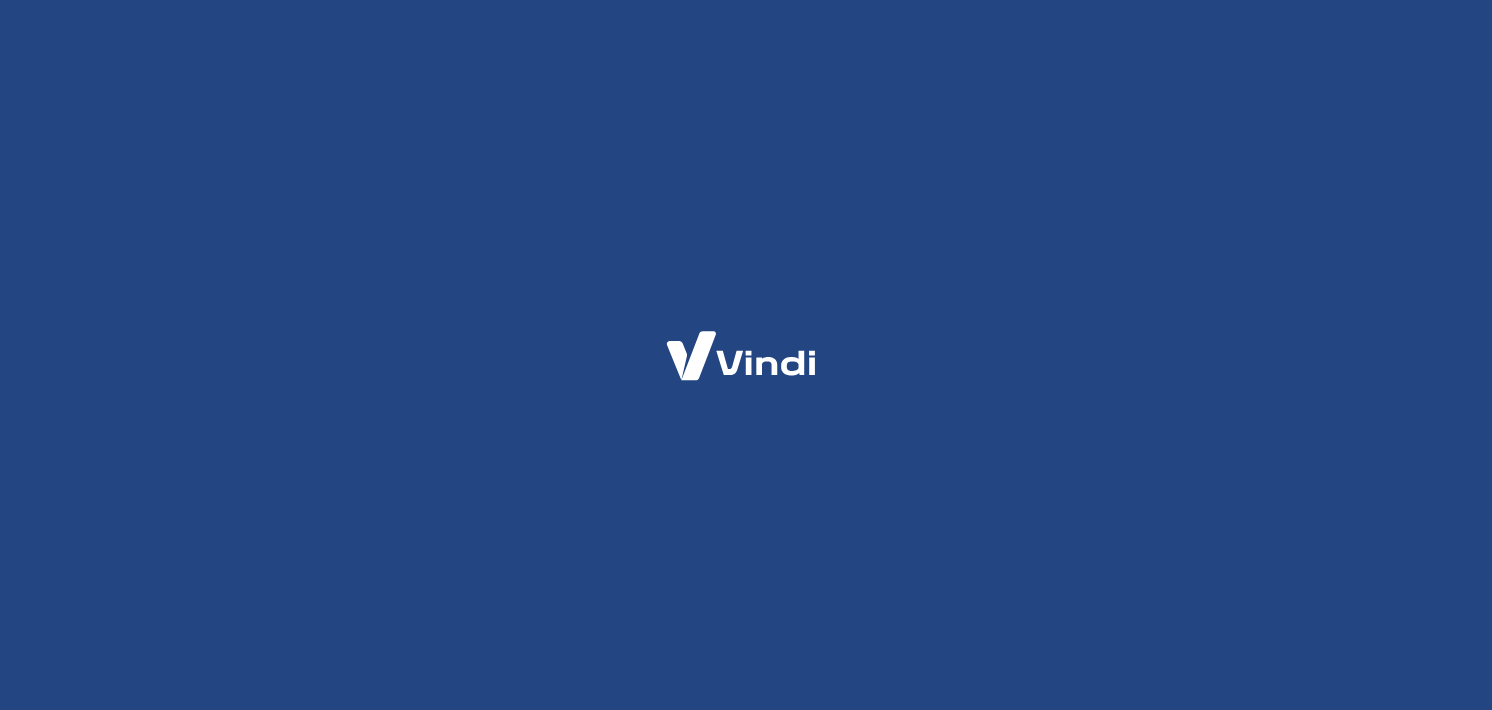 scroll, scrollTop: 0, scrollLeft: 0, axis: both 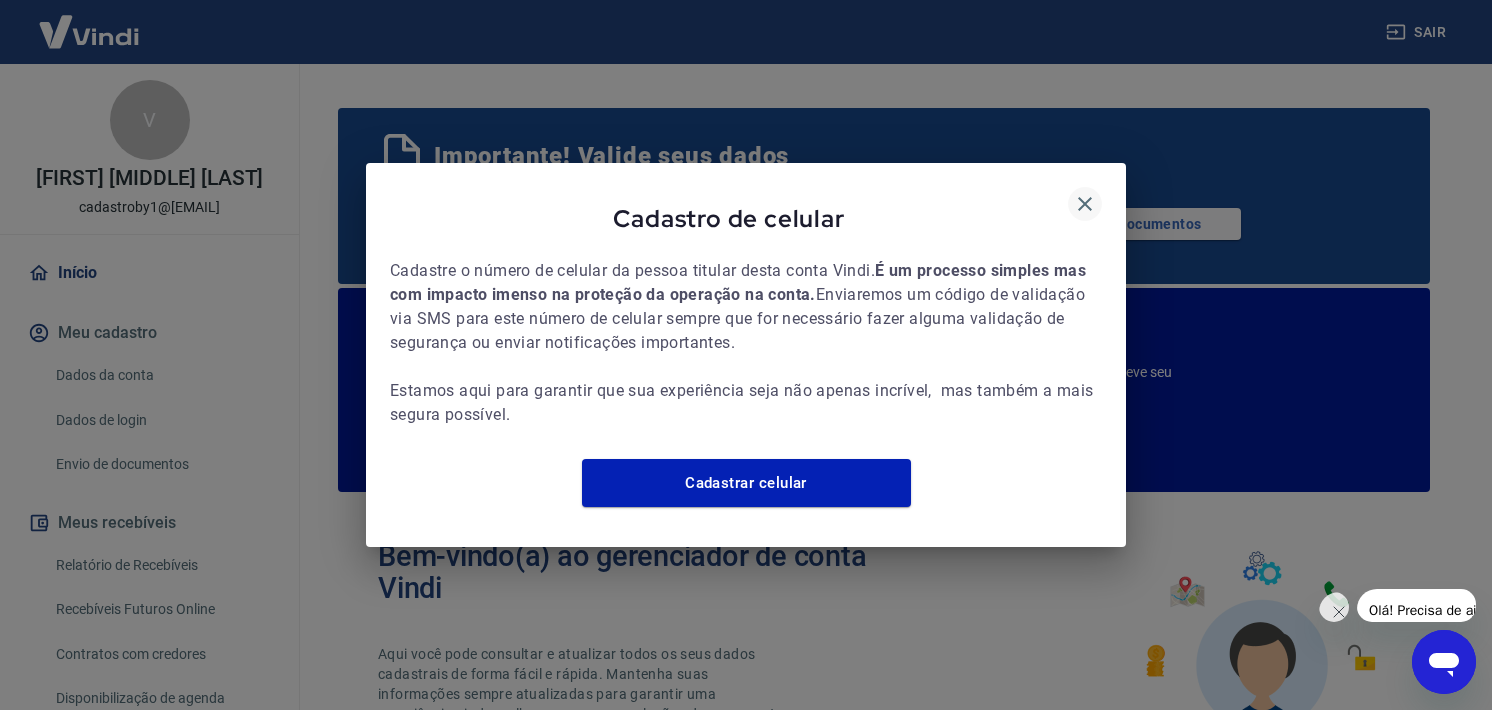 click 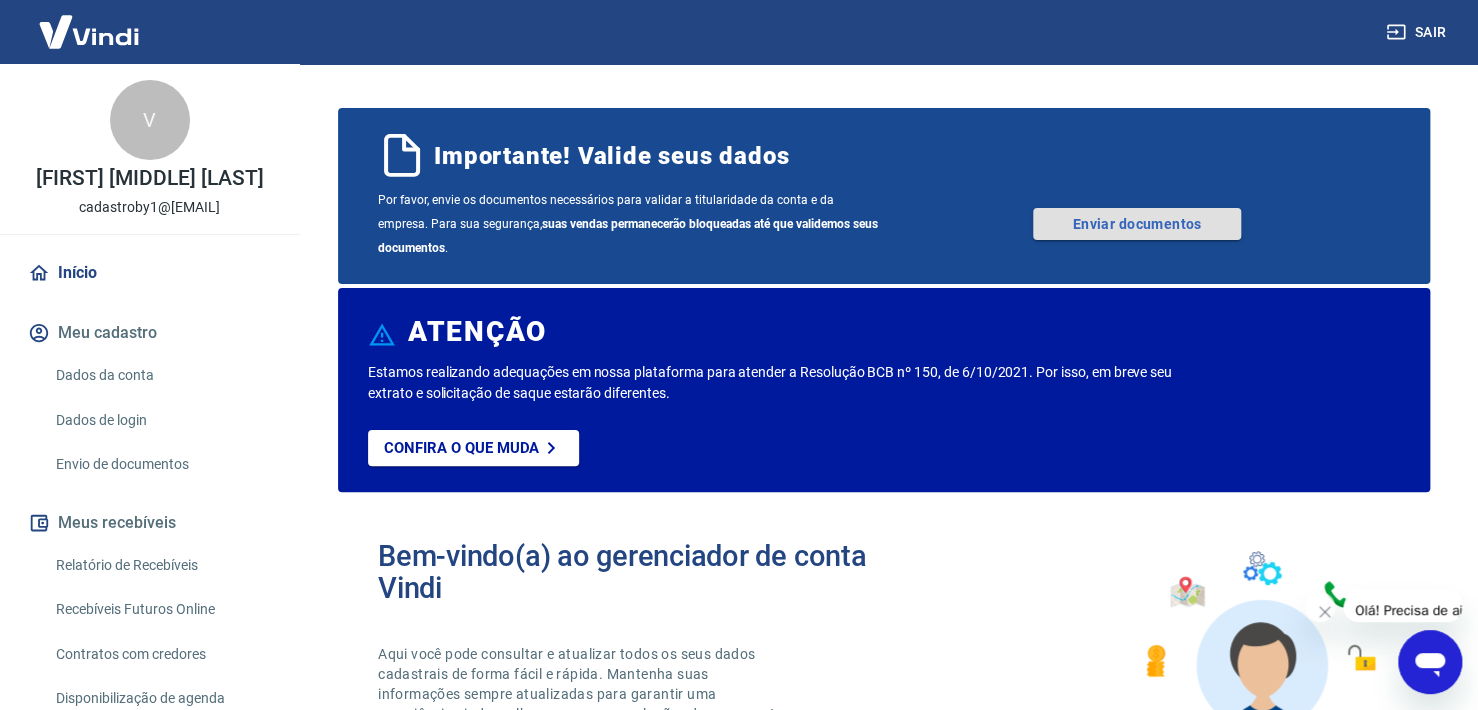click on "Enviar documentos" at bounding box center [1137, 224] 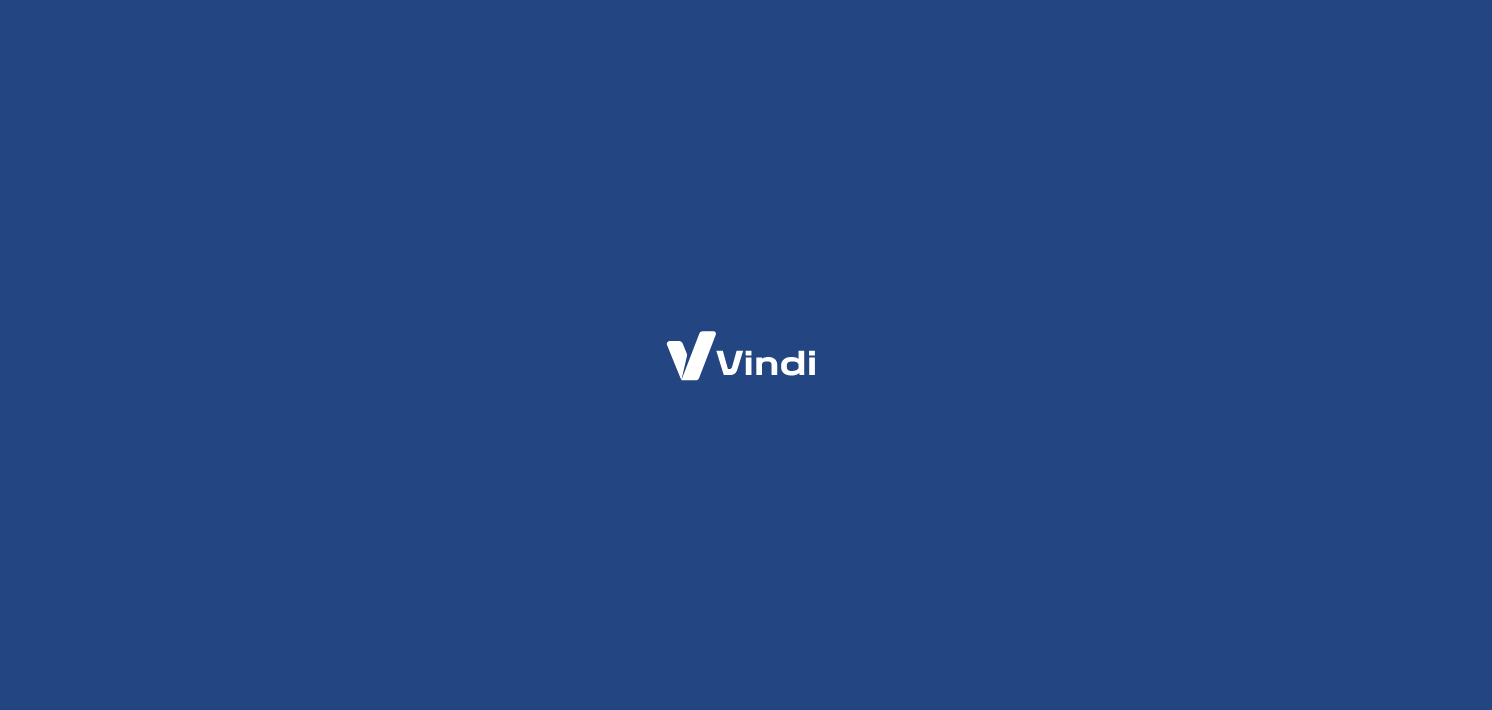 scroll, scrollTop: 0, scrollLeft: 0, axis: both 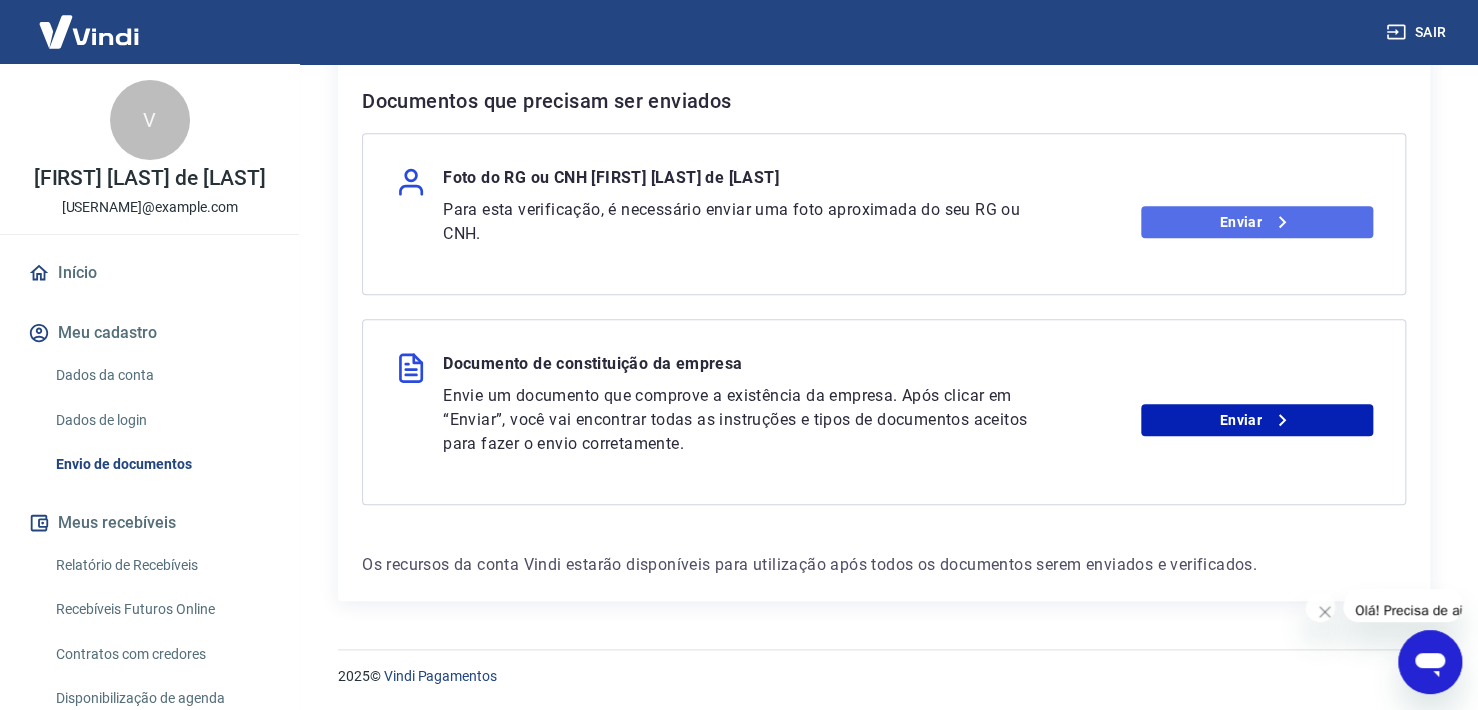 click on "Enviar" at bounding box center [1257, 222] 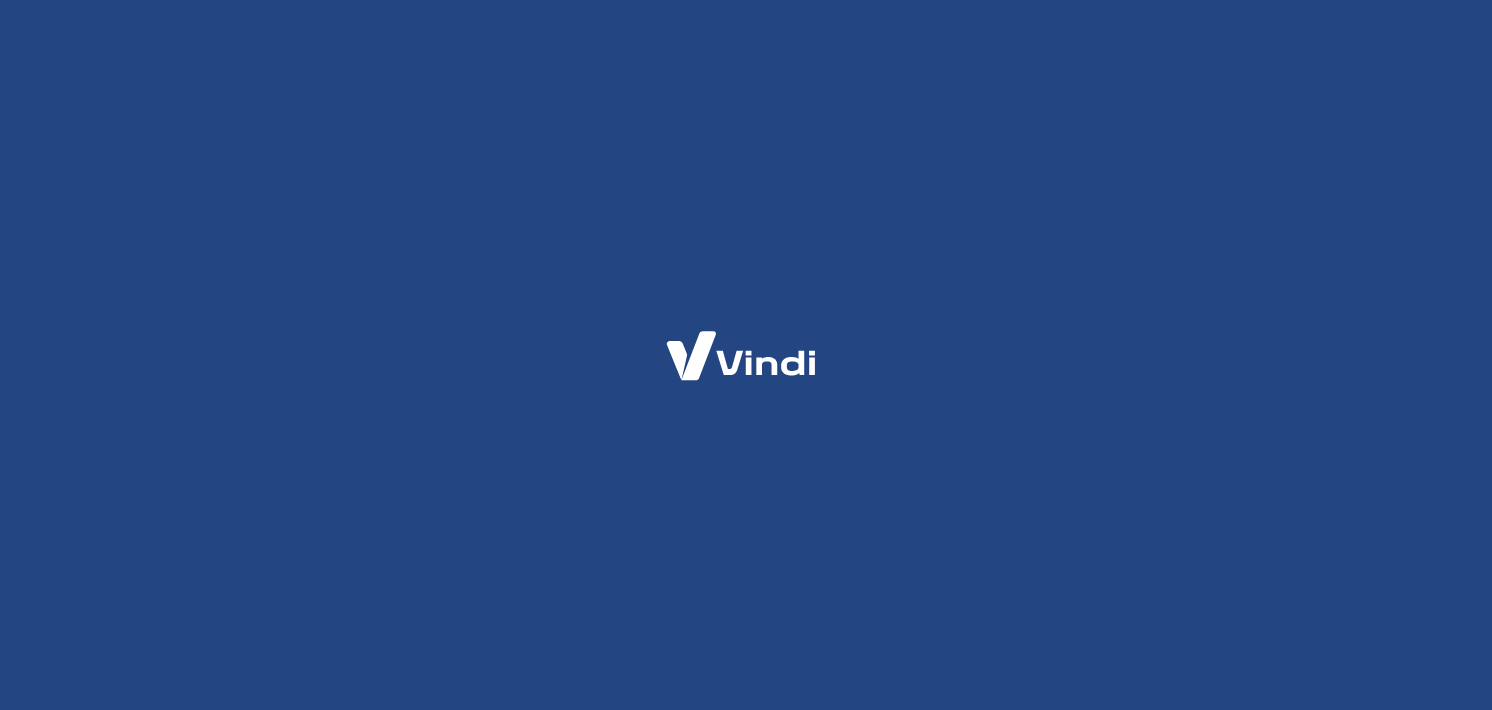 scroll, scrollTop: 0, scrollLeft: 0, axis: both 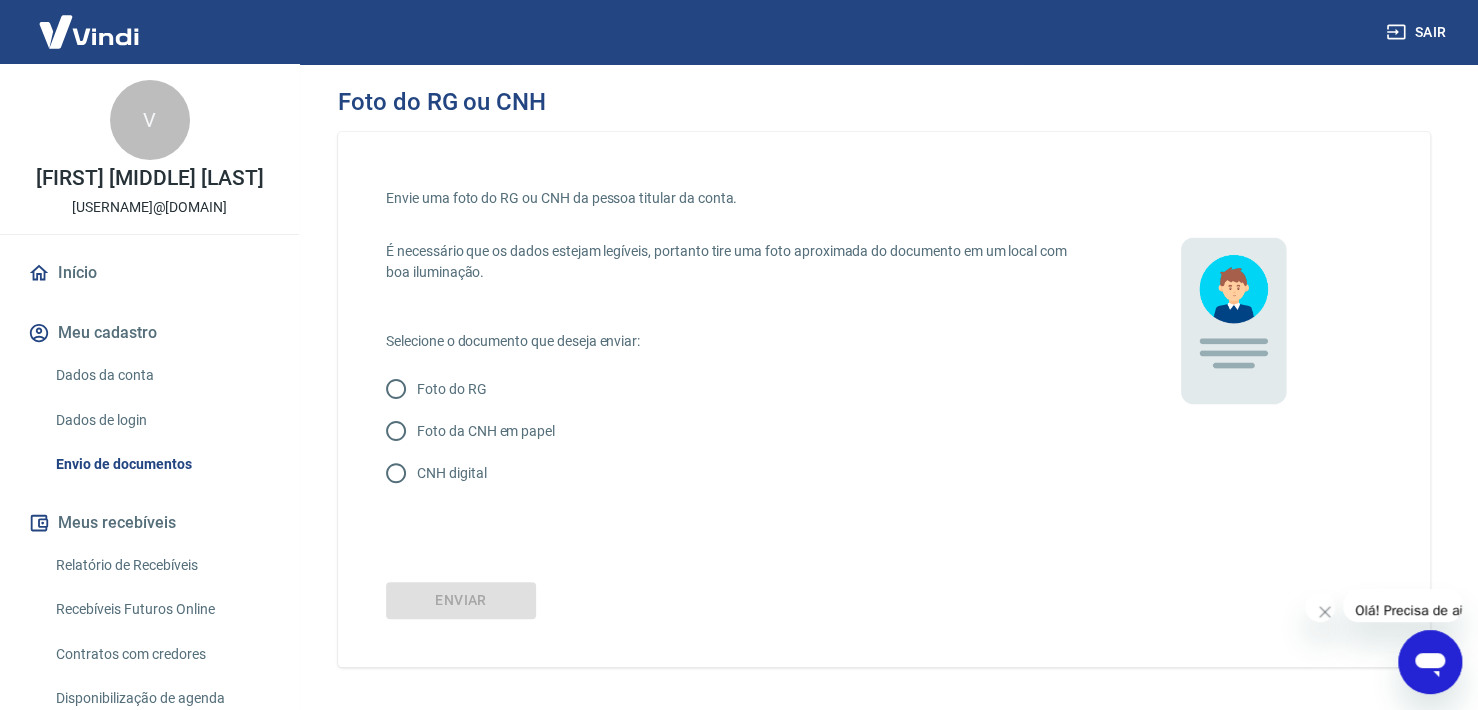 click on "CNH digital" at bounding box center (451, 473) 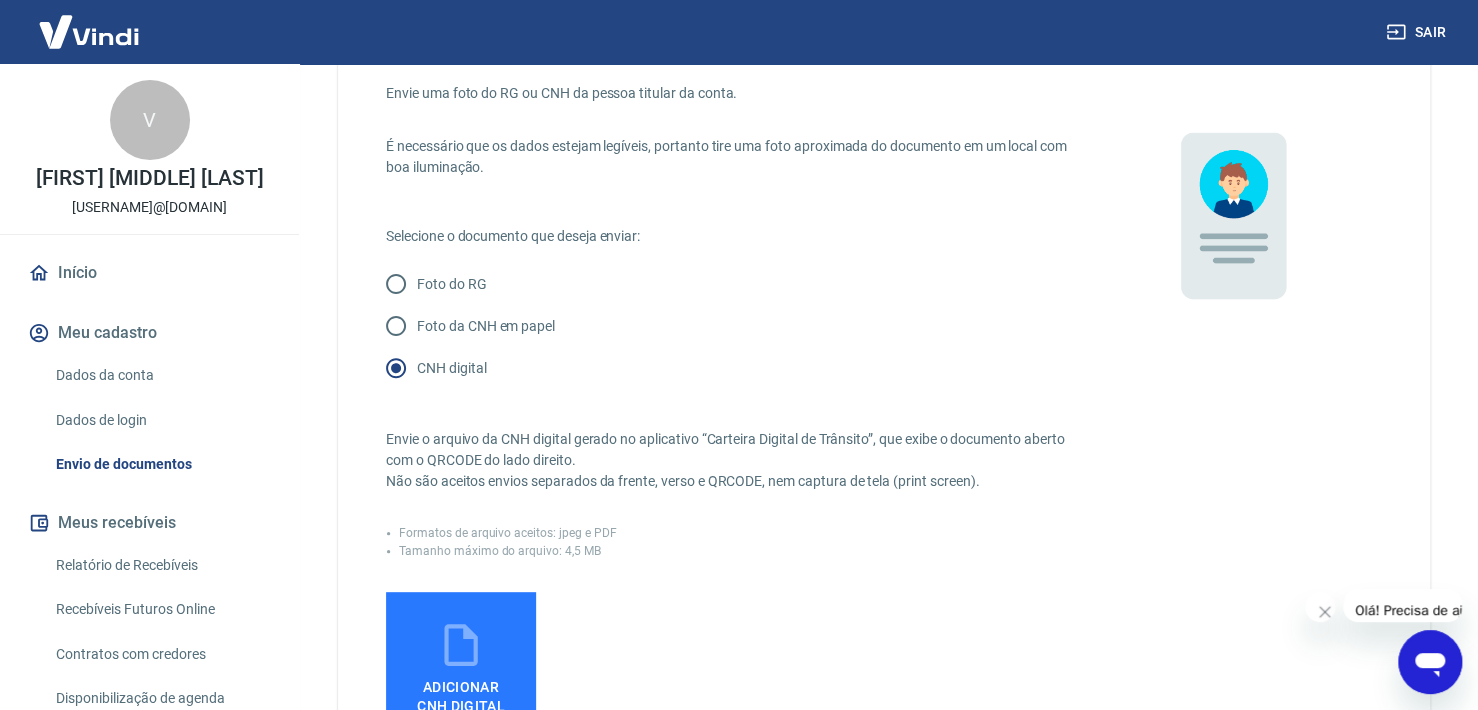 scroll, scrollTop: 400, scrollLeft: 0, axis: vertical 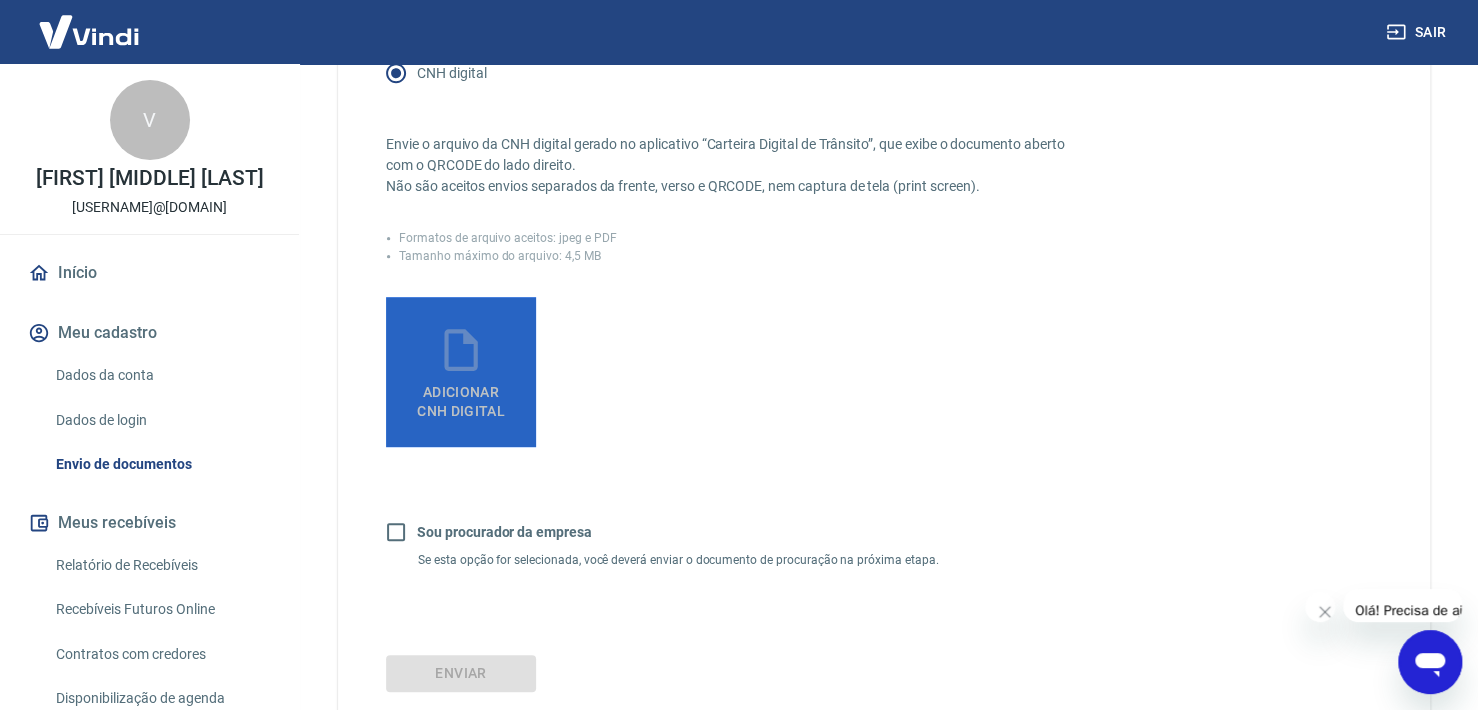 click on "Adicionar   CNH Digital" at bounding box center [461, 402] 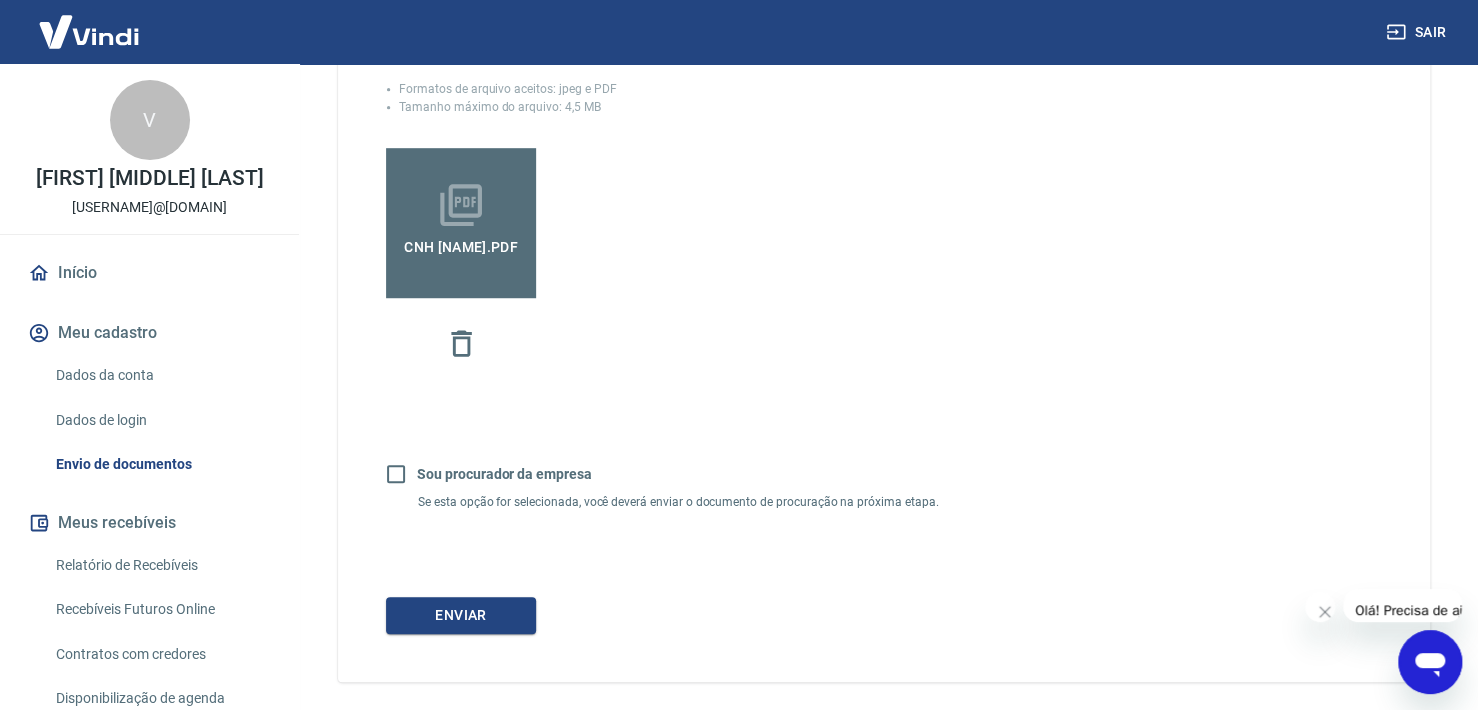 scroll, scrollTop: 597, scrollLeft: 0, axis: vertical 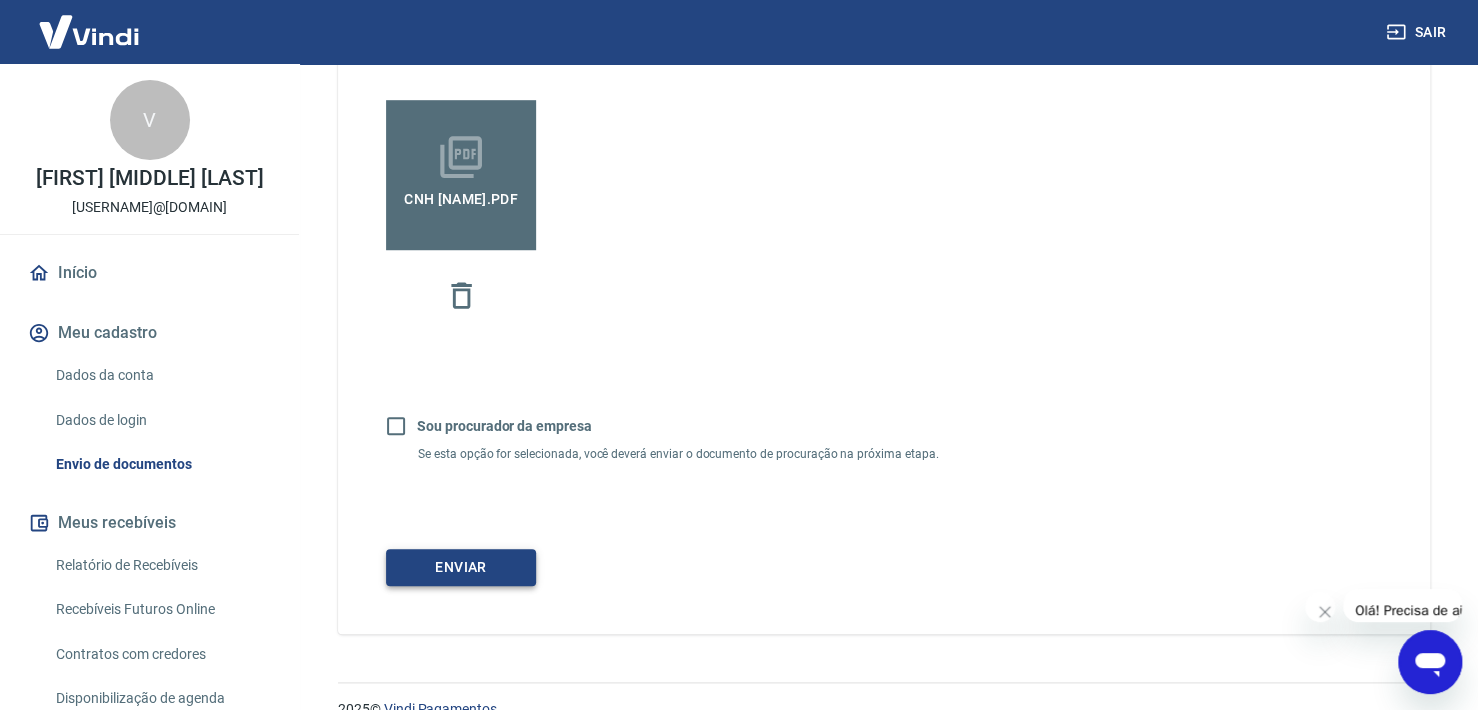 click on "Enviar" at bounding box center (461, 567) 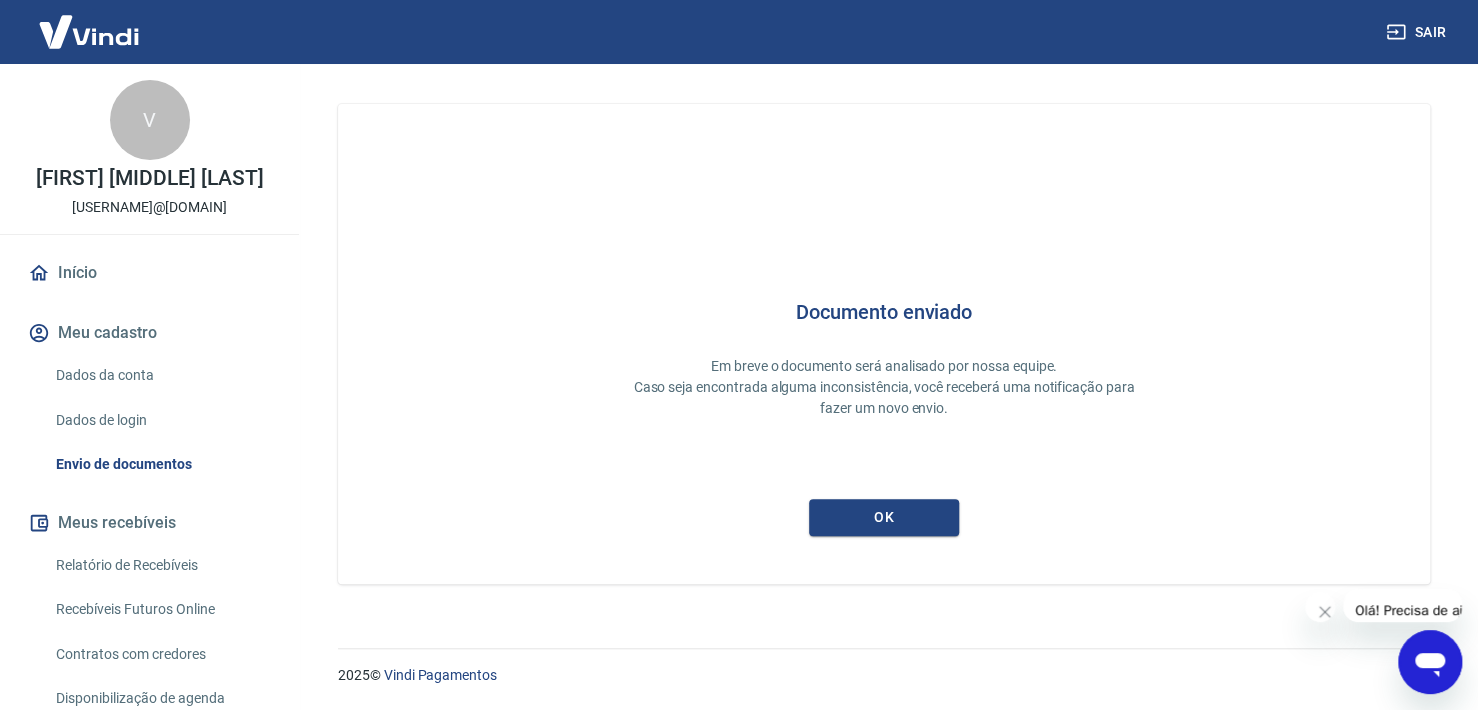scroll, scrollTop: 0, scrollLeft: 0, axis: both 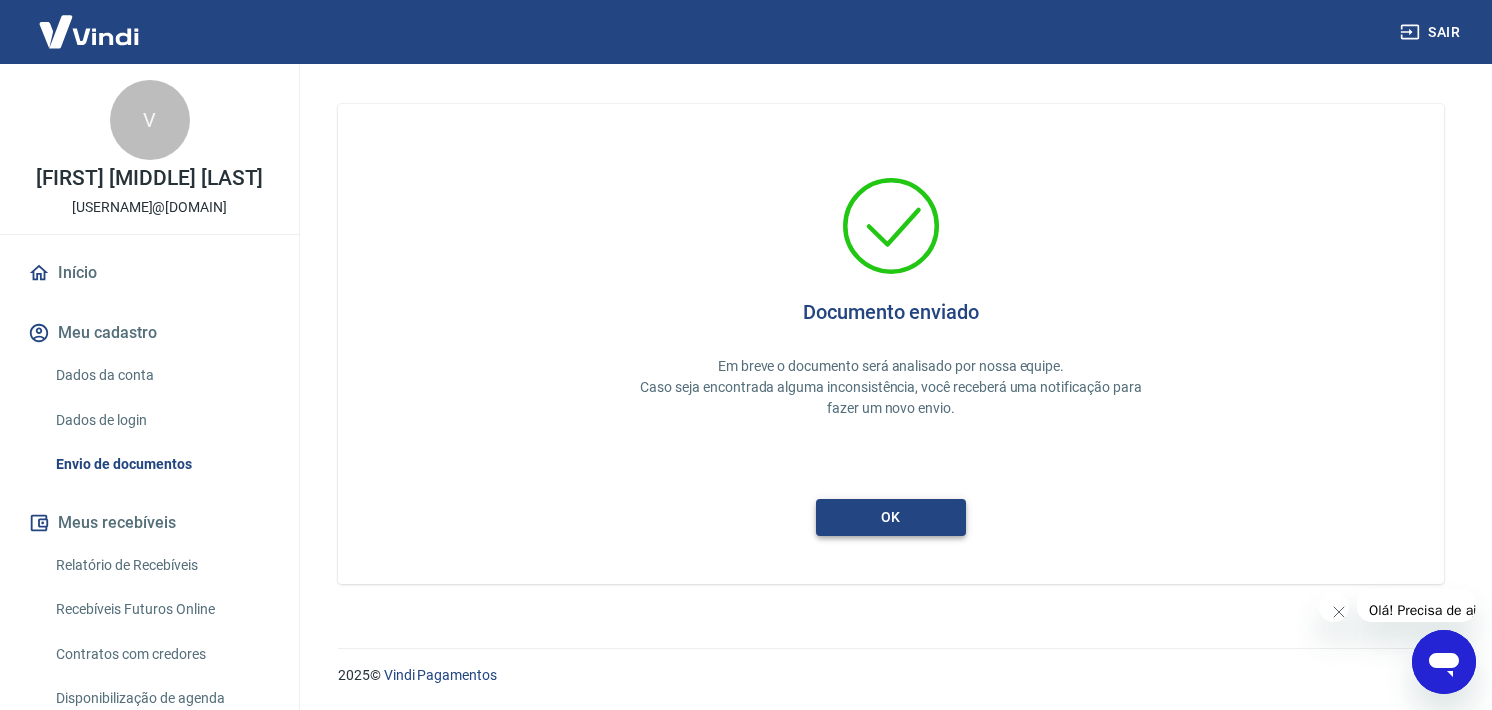click on "ok" at bounding box center [891, 517] 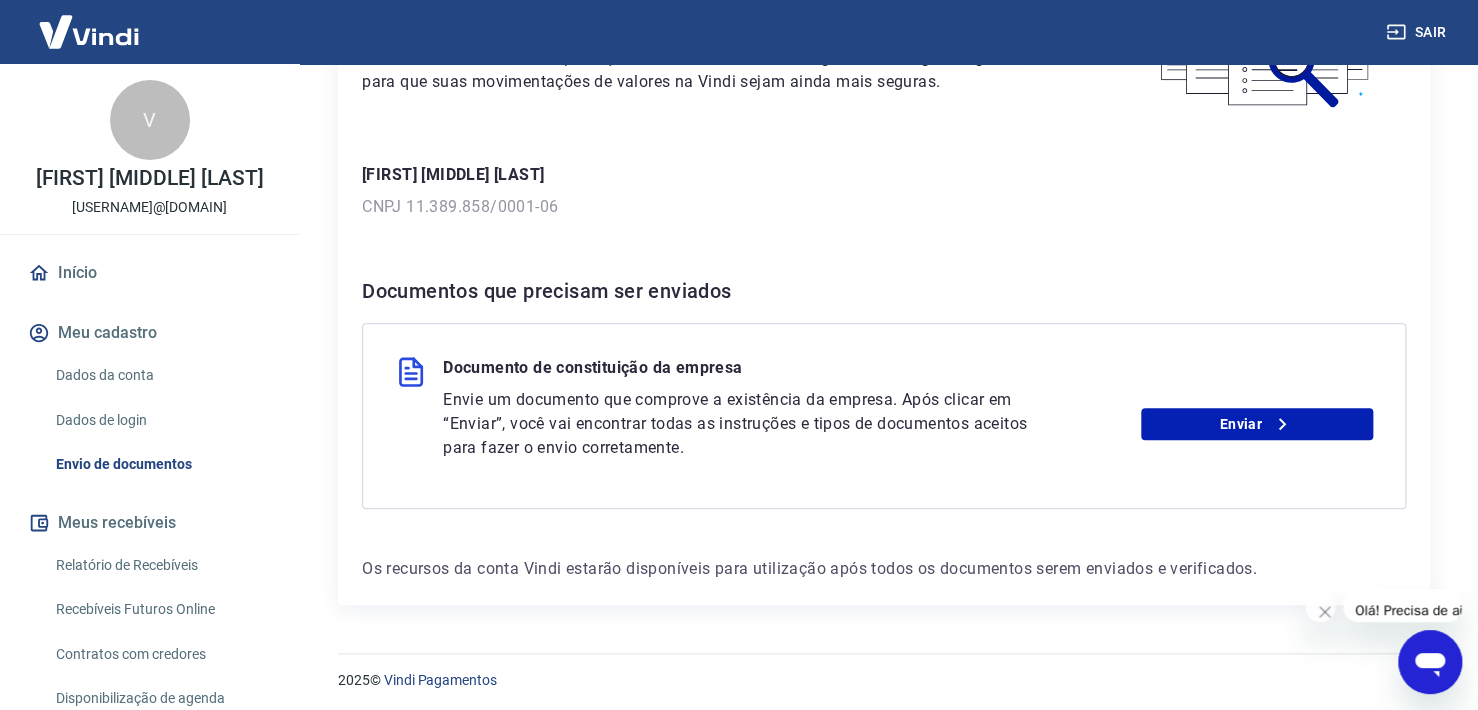 scroll, scrollTop: 215, scrollLeft: 0, axis: vertical 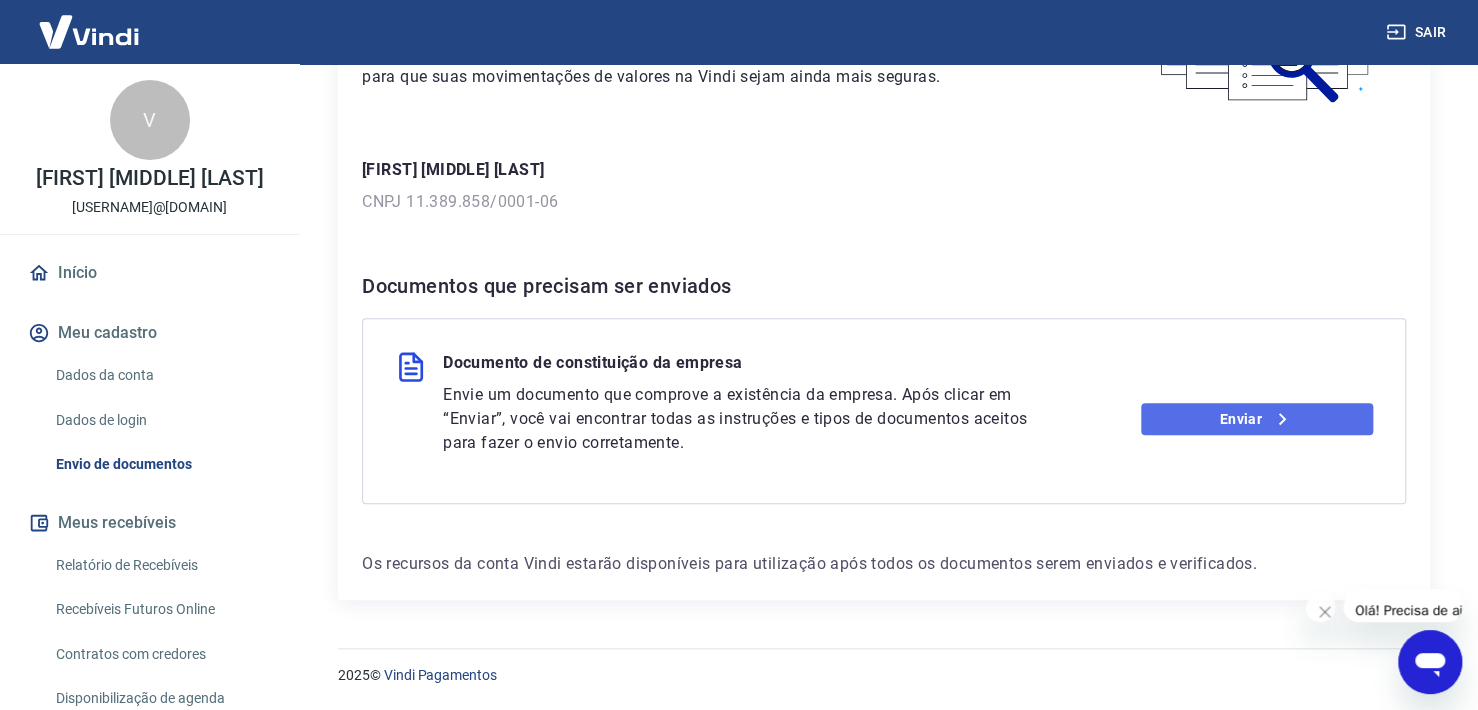 click on "Enviar" at bounding box center (1257, 419) 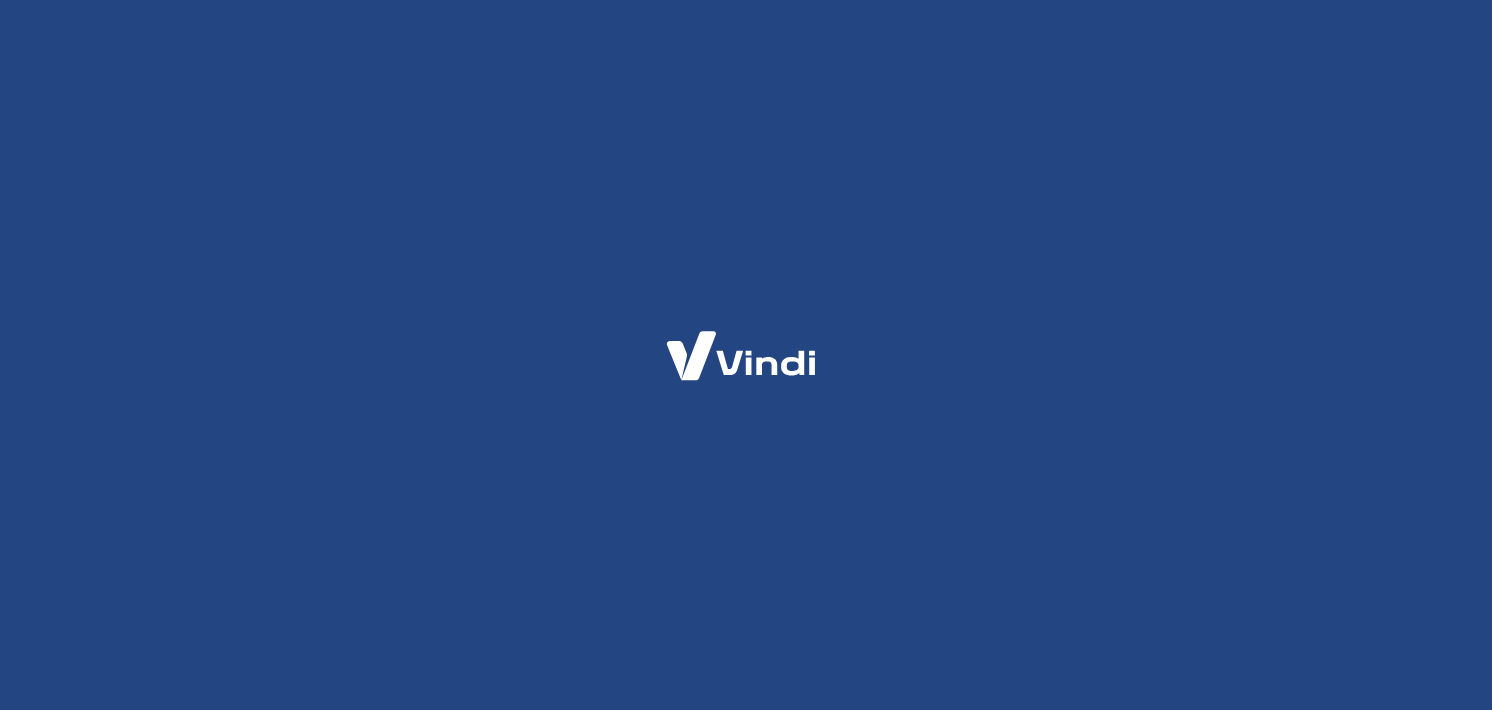 scroll, scrollTop: 0, scrollLeft: 0, axis: both 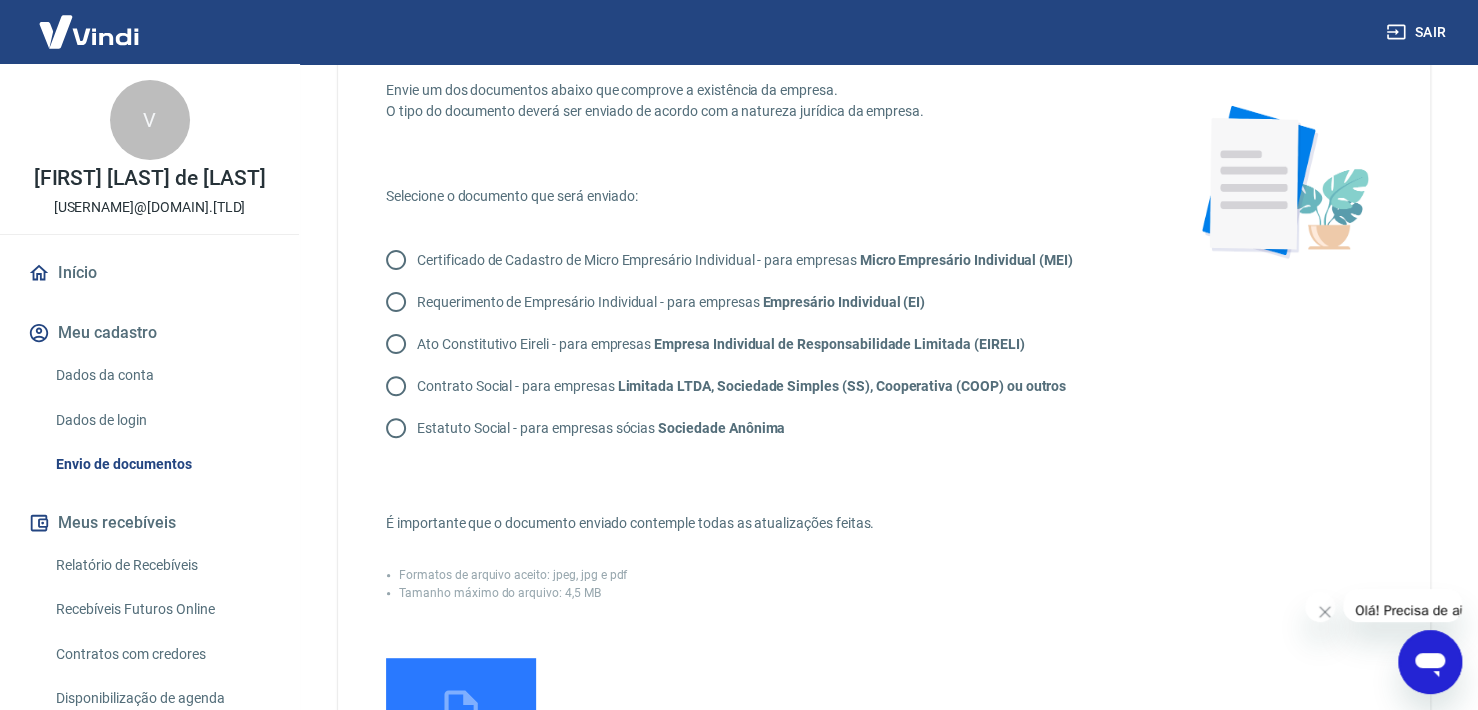 click on "Estatuto Social - para empresas sócias   Sociedade Anônima" at bounding box center (601, 428) 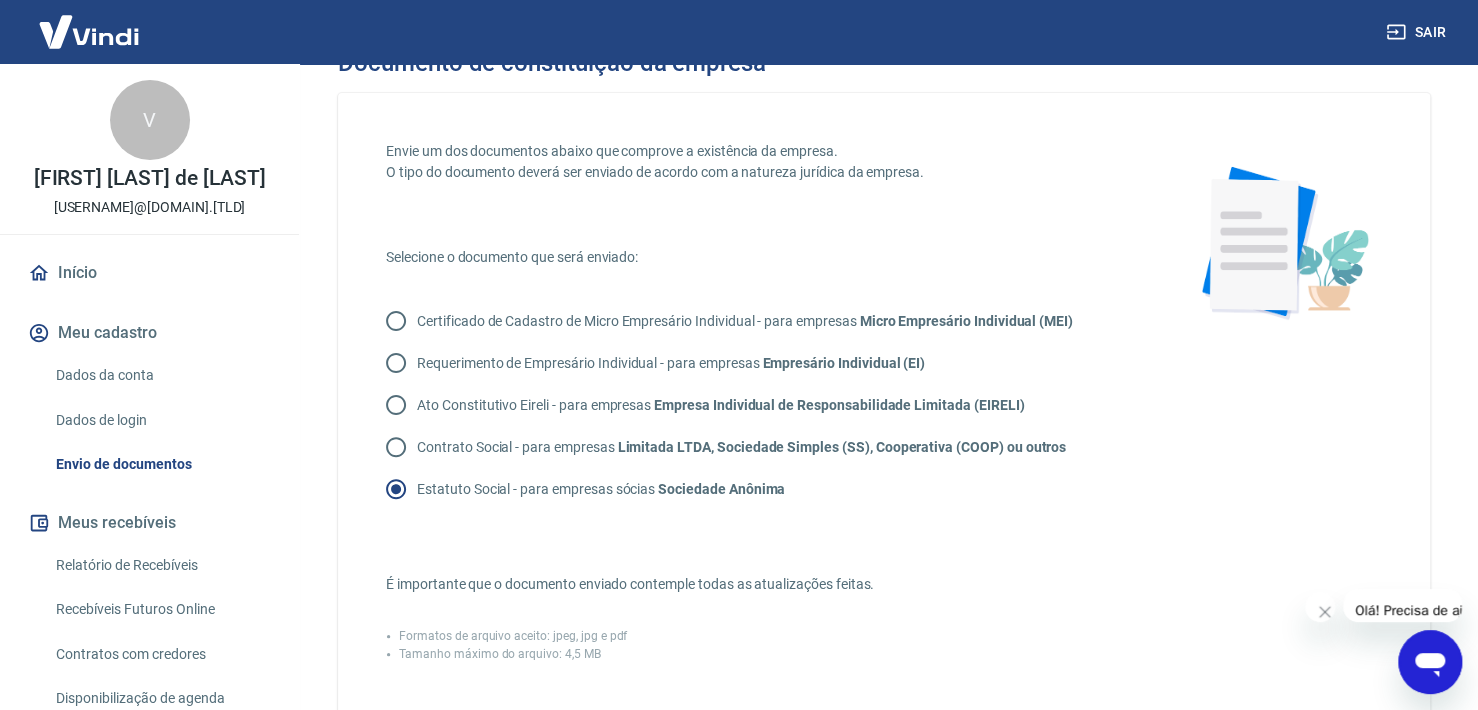 scroll, scrollTop: 0, scrollLeft: 0, axis: both 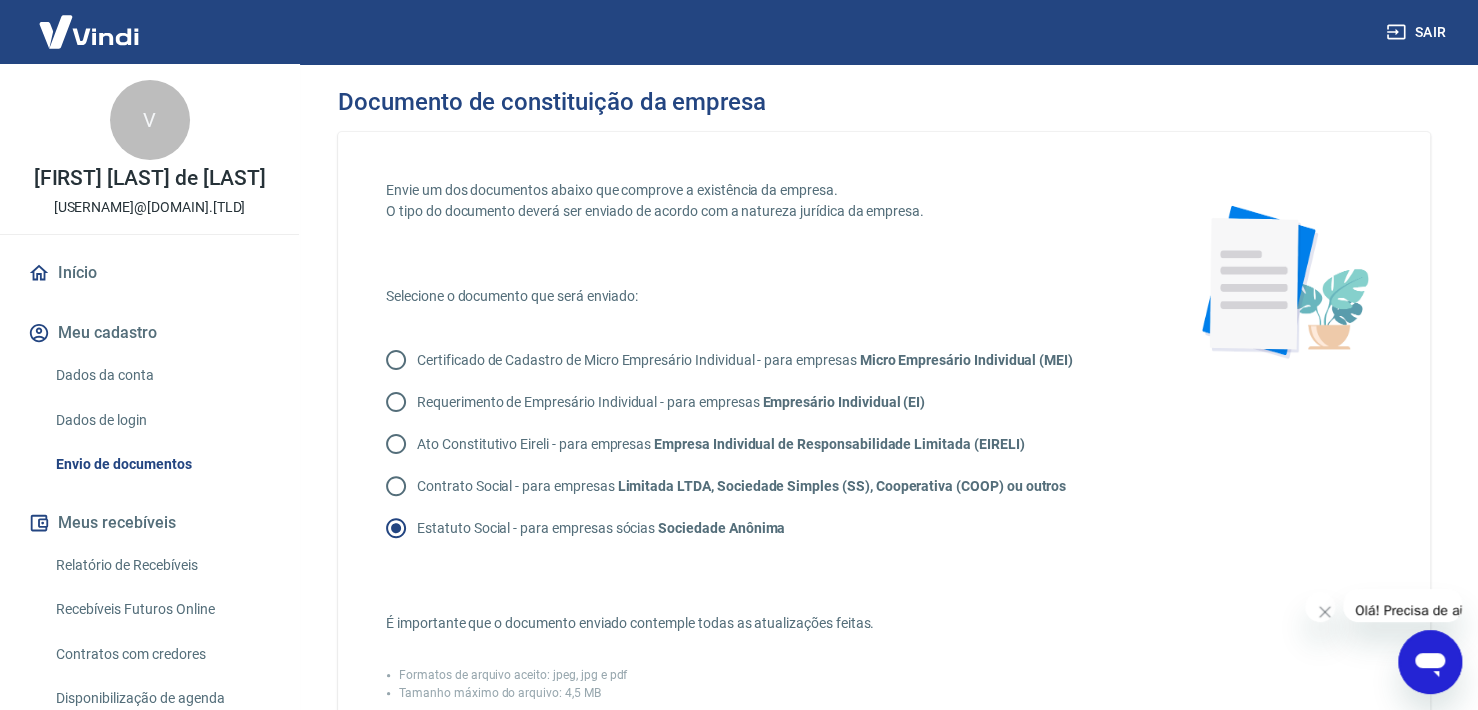click on "Contrato Social - para empresas   Limitada LTDA, Sociedade Simples (SS), Cooperativa (COOP) ou outros" at bounding box center (741, 486) 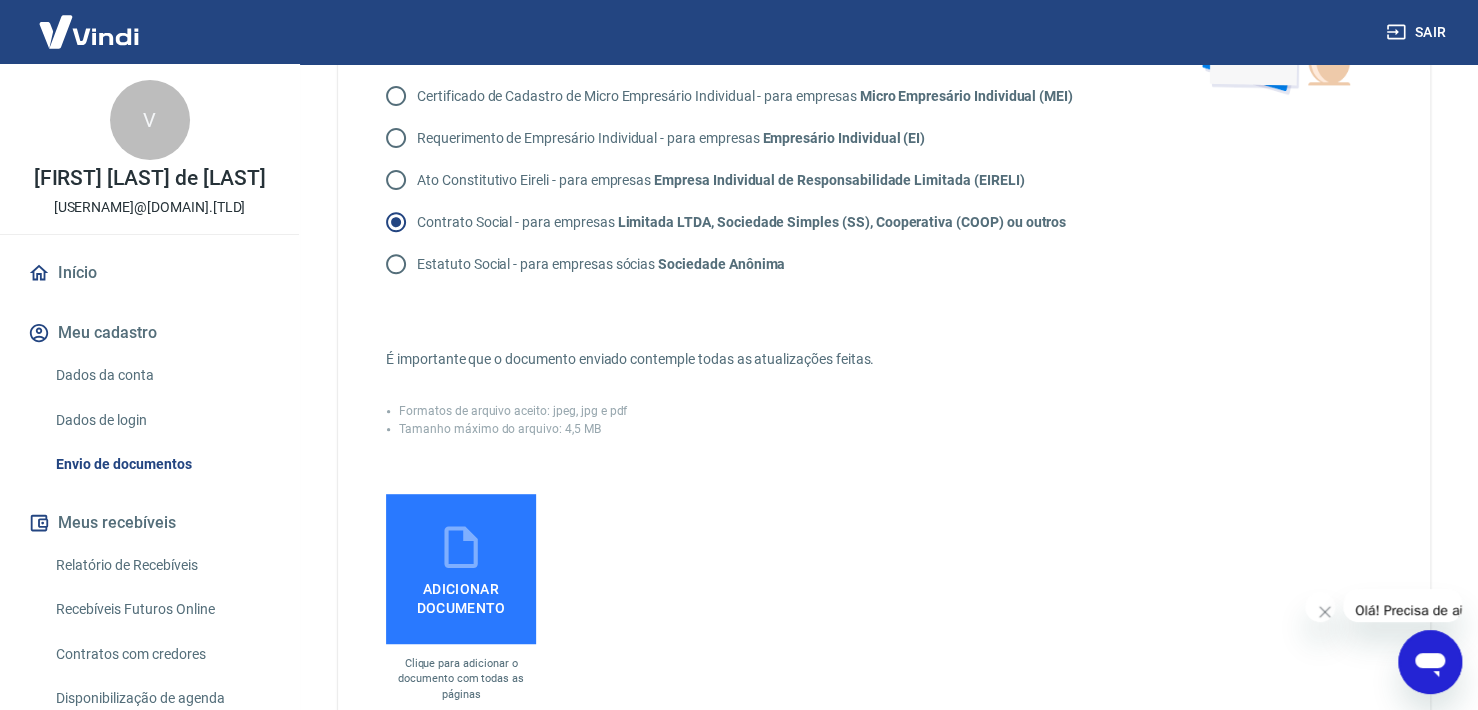 scroll, scrollTop: 300, scrollLeft: 0, axis: vertical 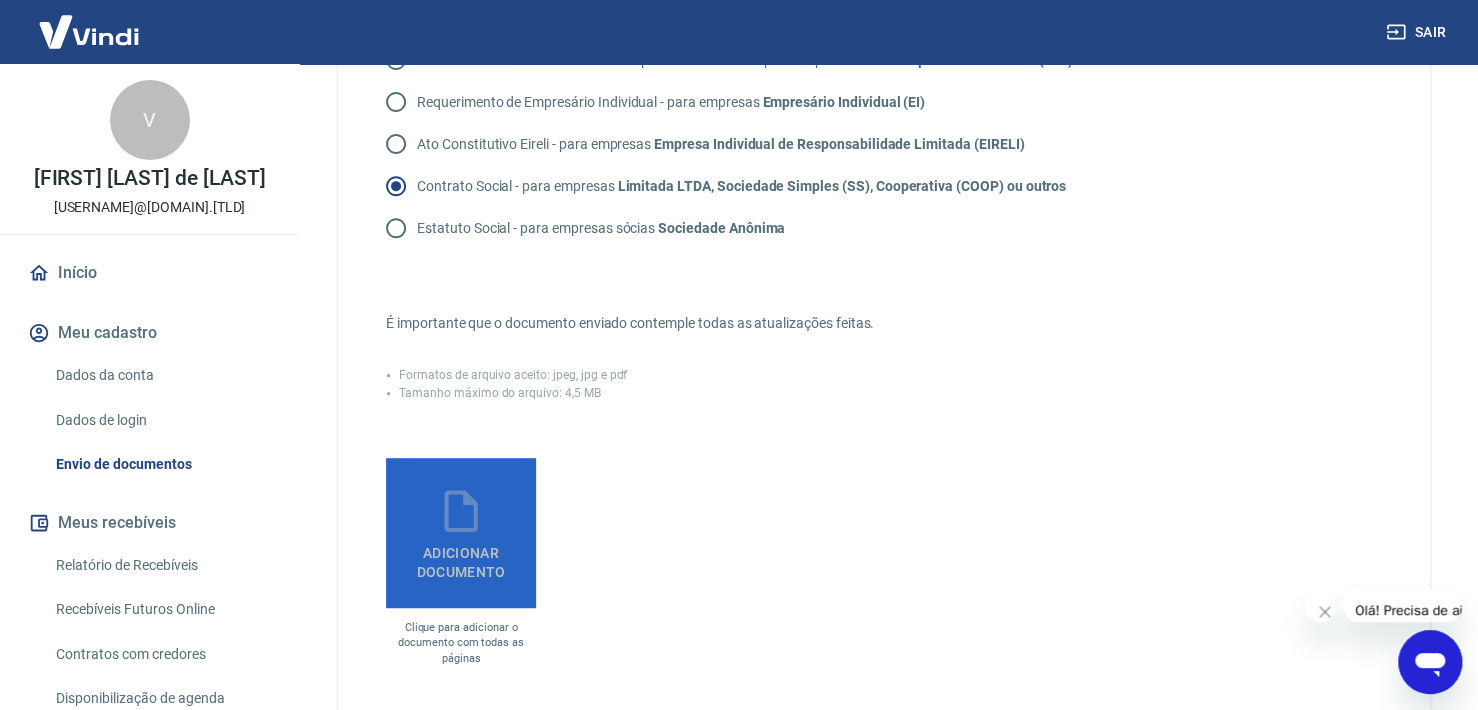 click on "Adicionar documento" at bounding box center [461, 558] 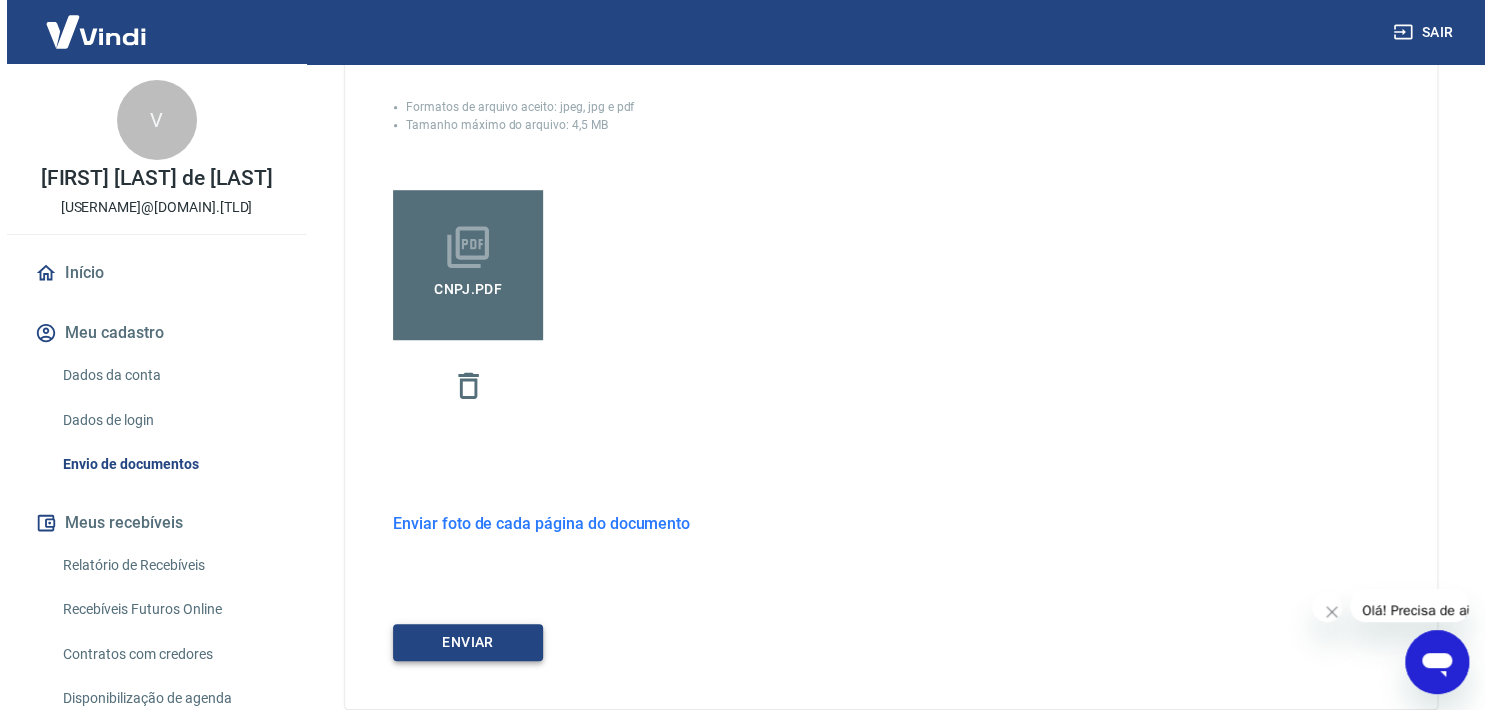 scroll, scrollTop: 637, scrollLeft: 0, axis: vertical 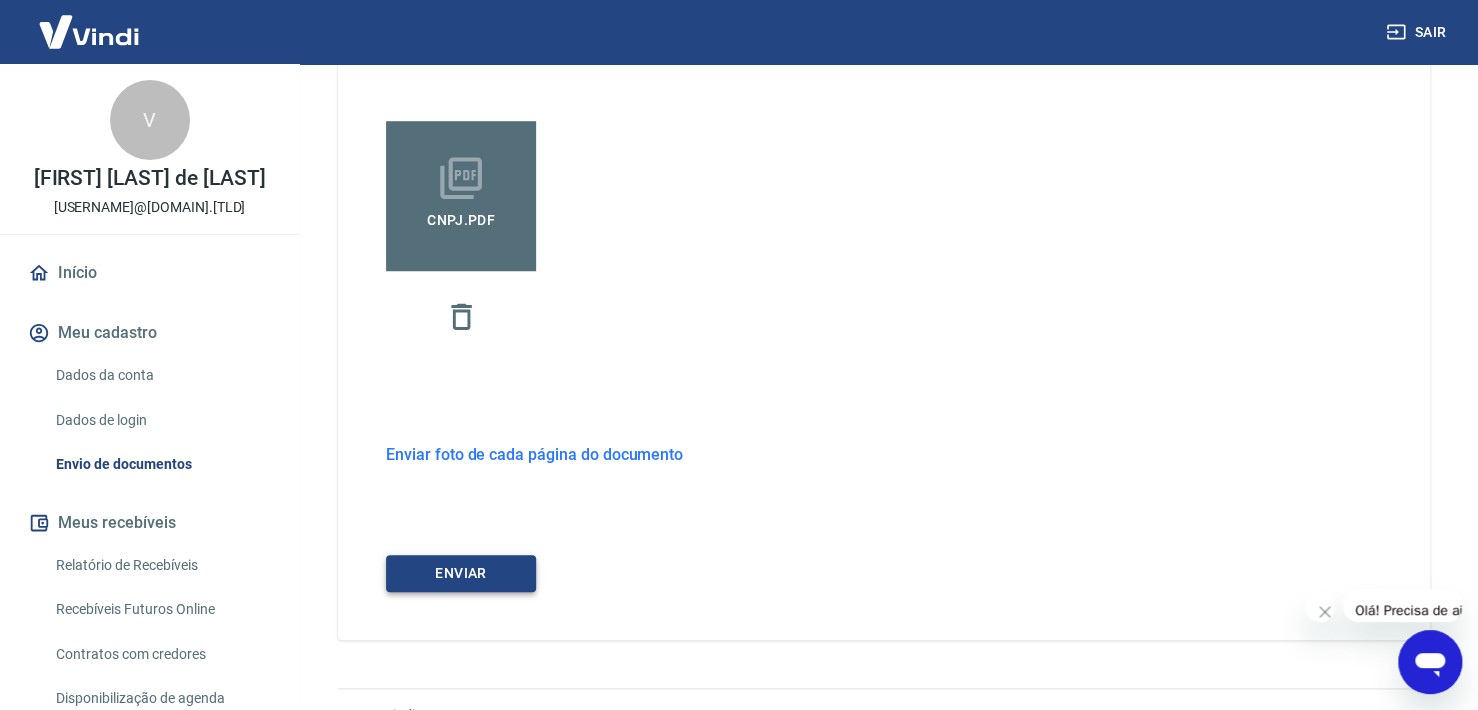 click on "ENVIAR" at bounding box center [461, 573] 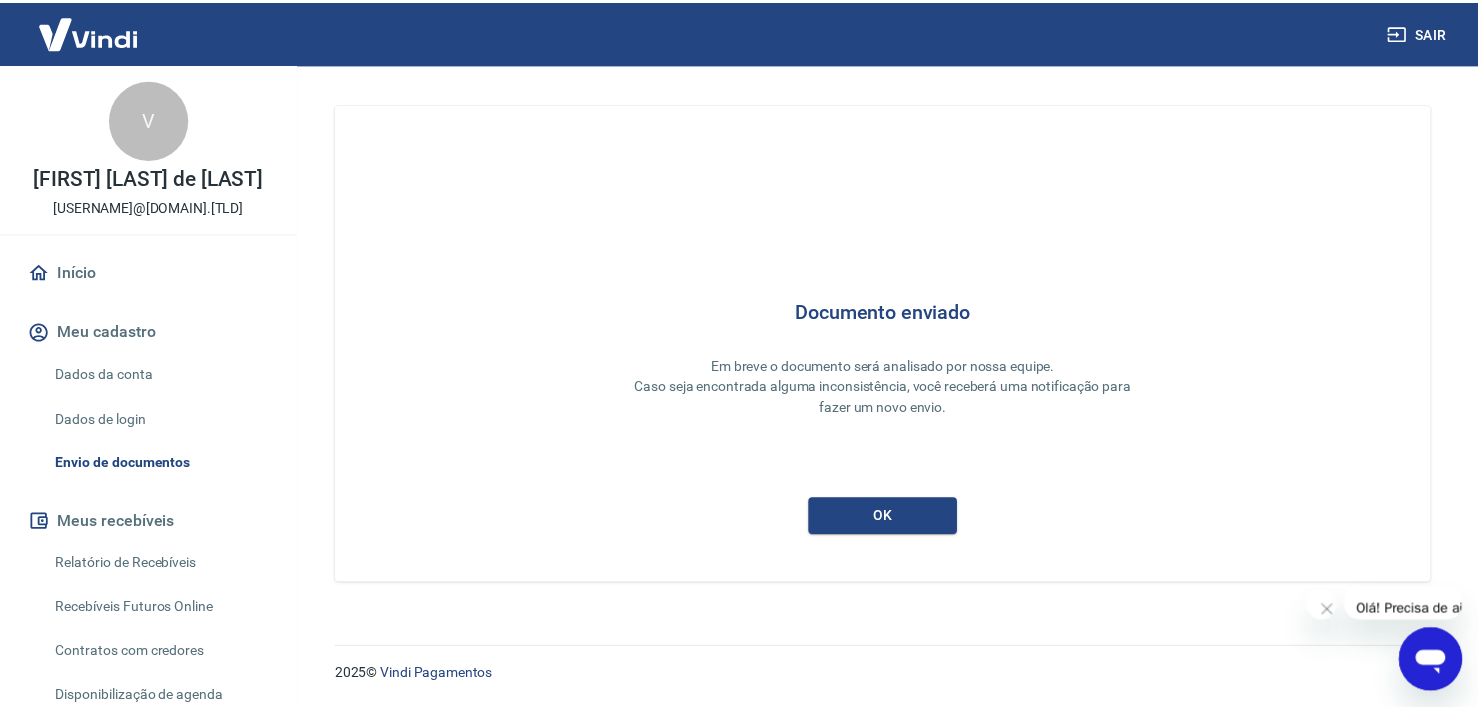 scroll, scrollTop: 0, scrollLeft: 0, axis: both 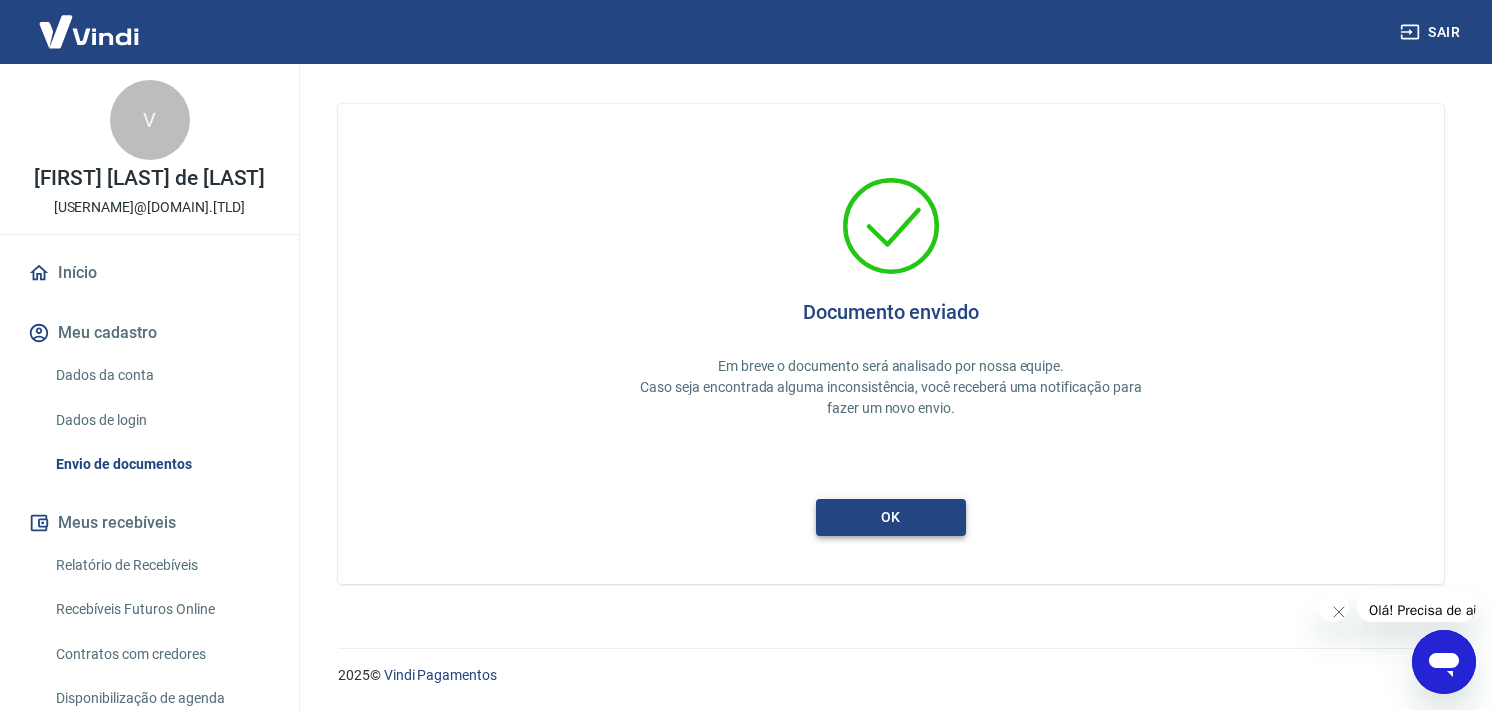 click on "ok" at bounding box center [891, 517] 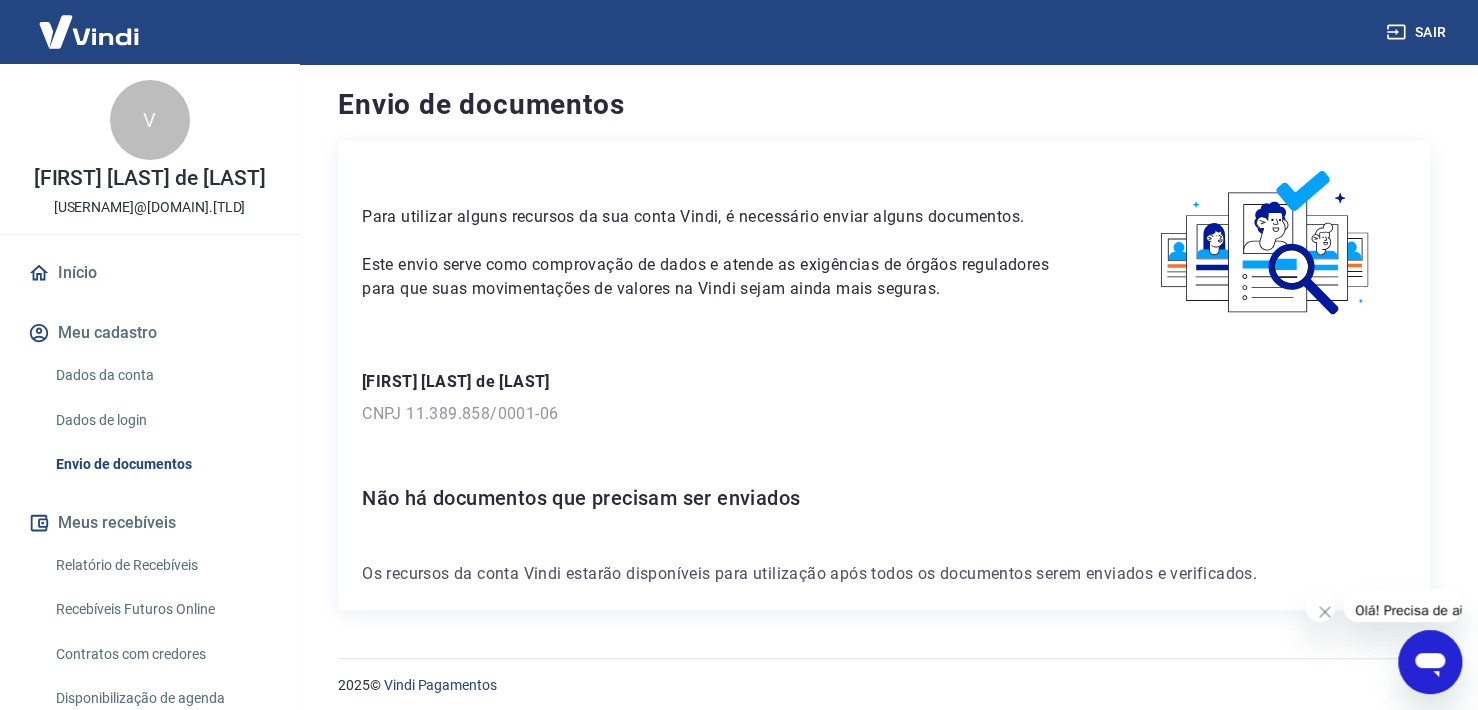 scroll, scrollTop: 0, scrollLeft: 0, axis: both 